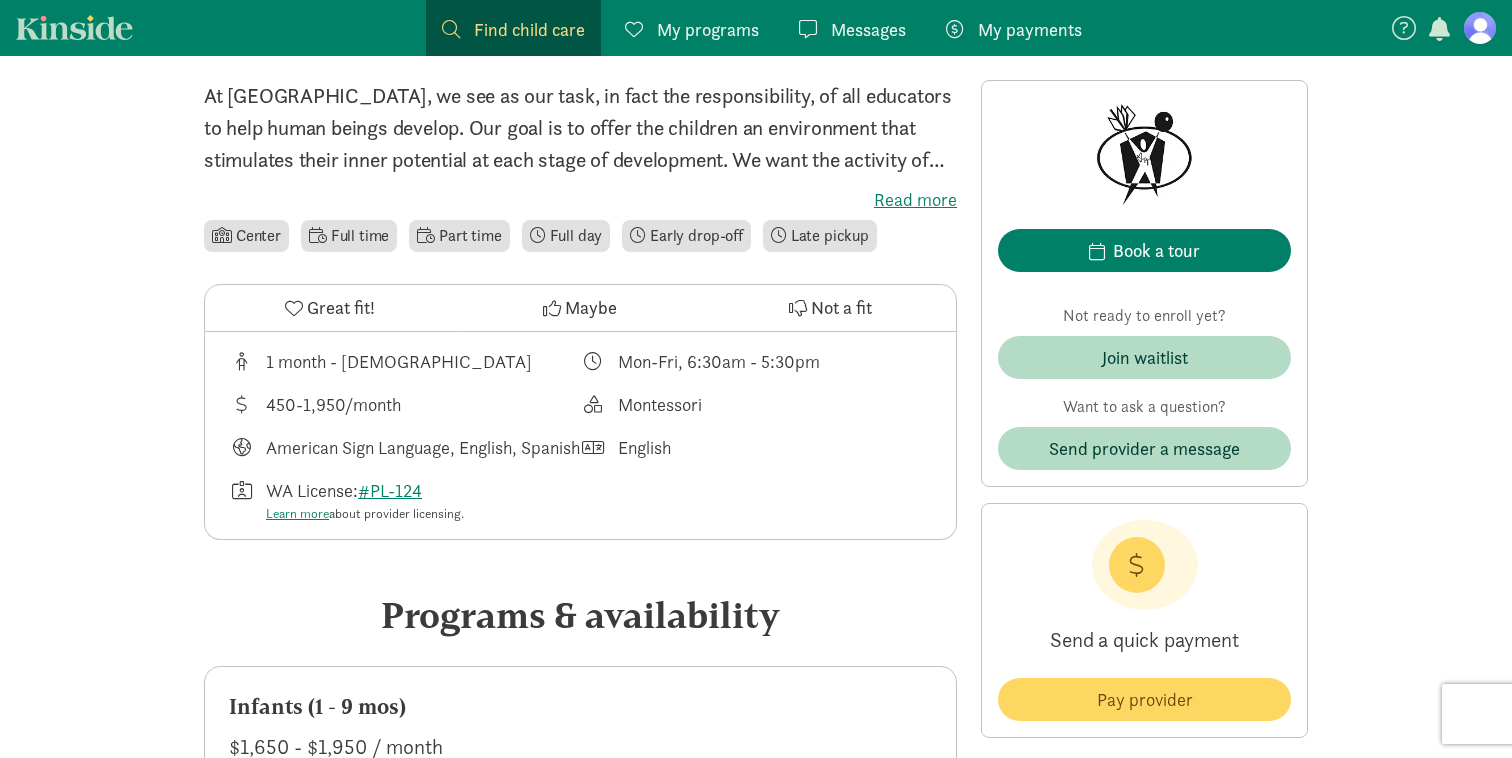 scroll, scrollTop: 495, scrollLeft: 0, axis: vertical 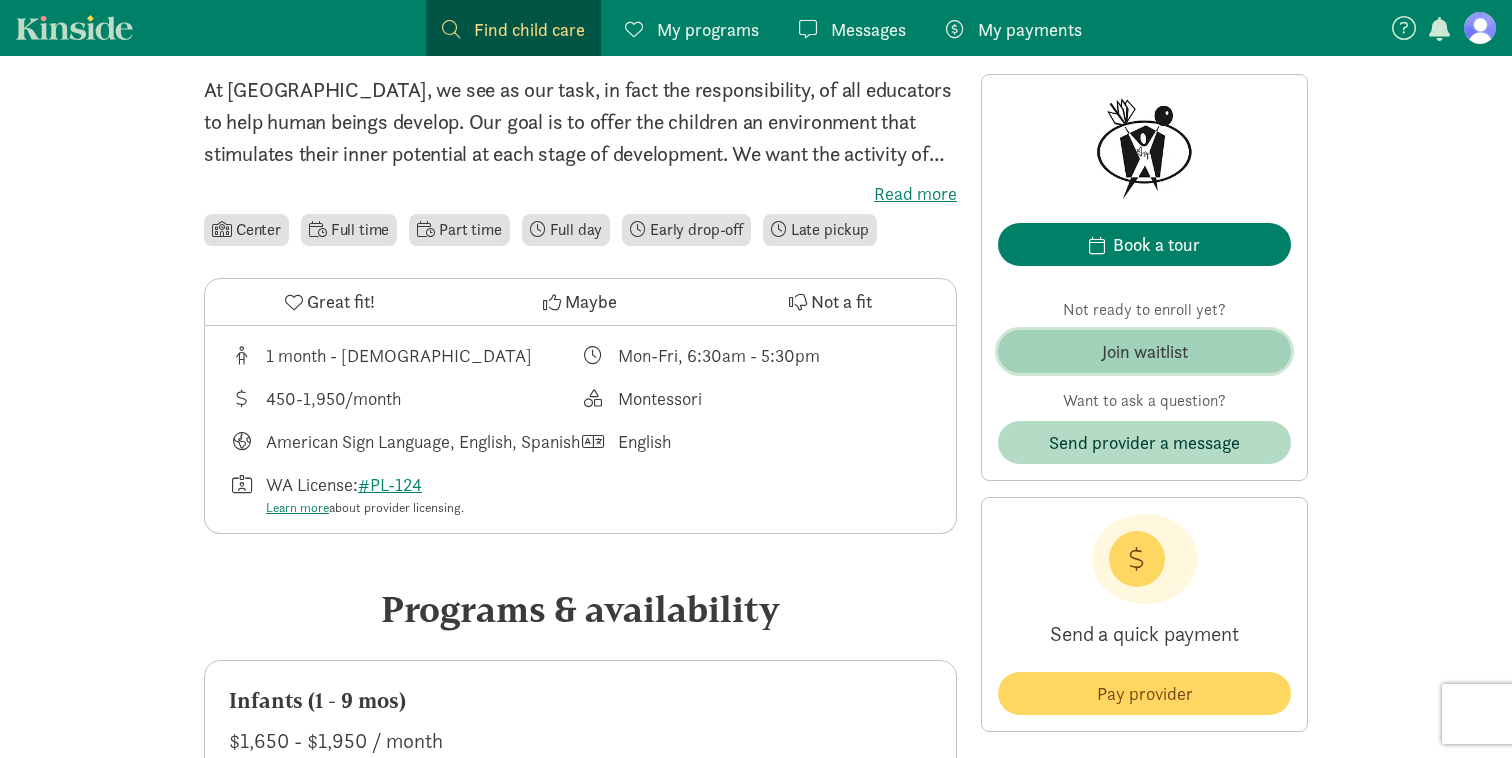 click on "Join waitlist" at bounding box center [1144, 351] 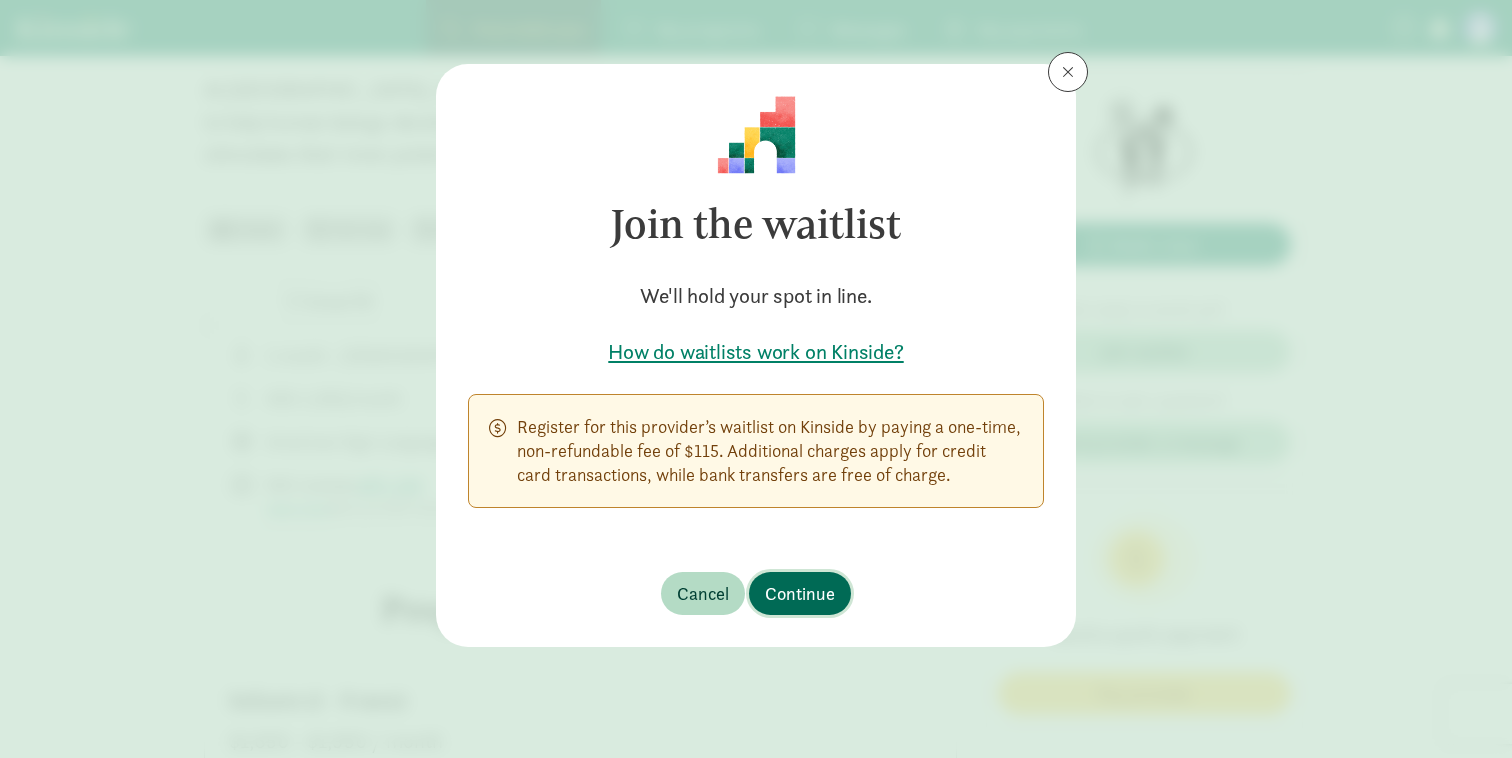 click on "Continue" at bounding box center (800, 593) 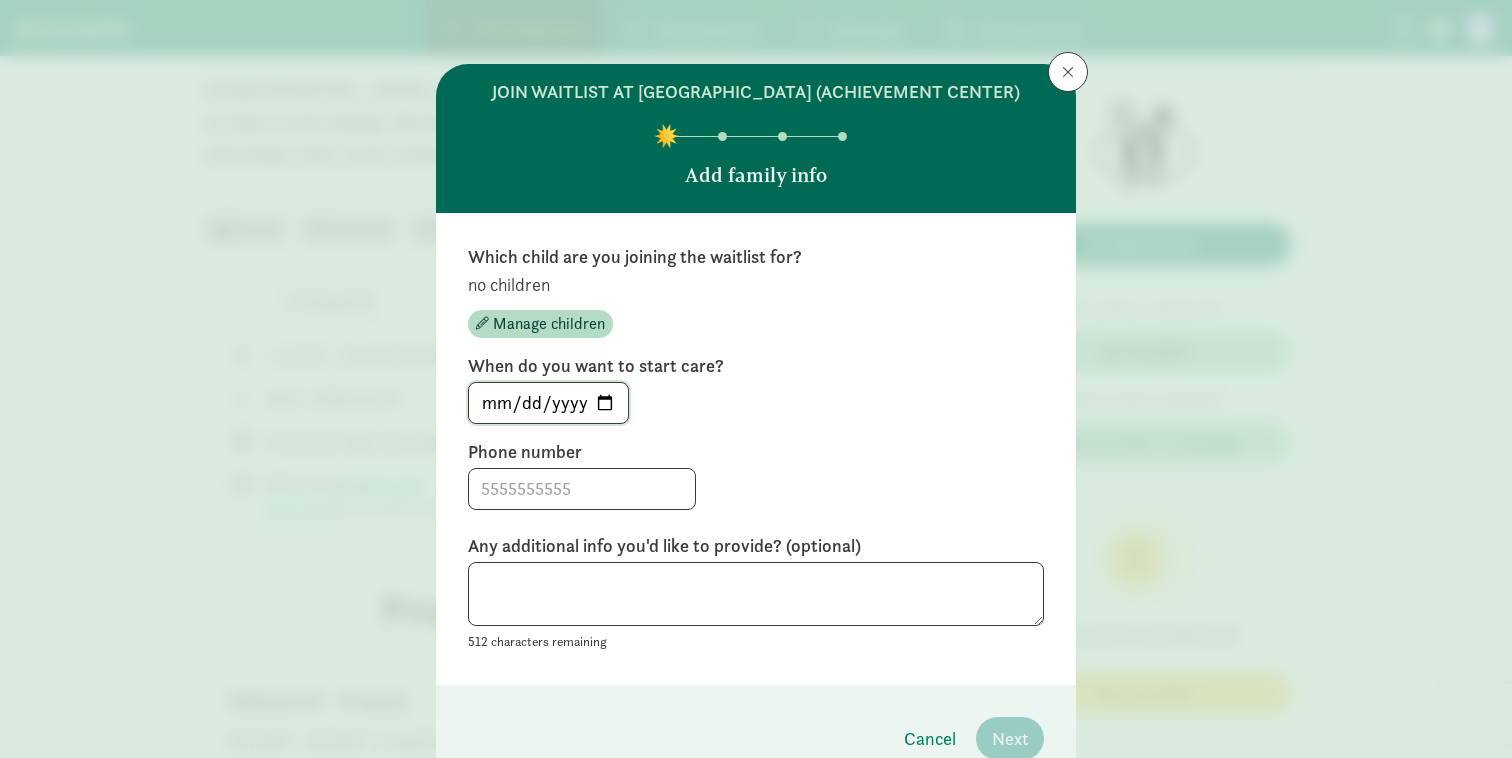click on "[DATE]" 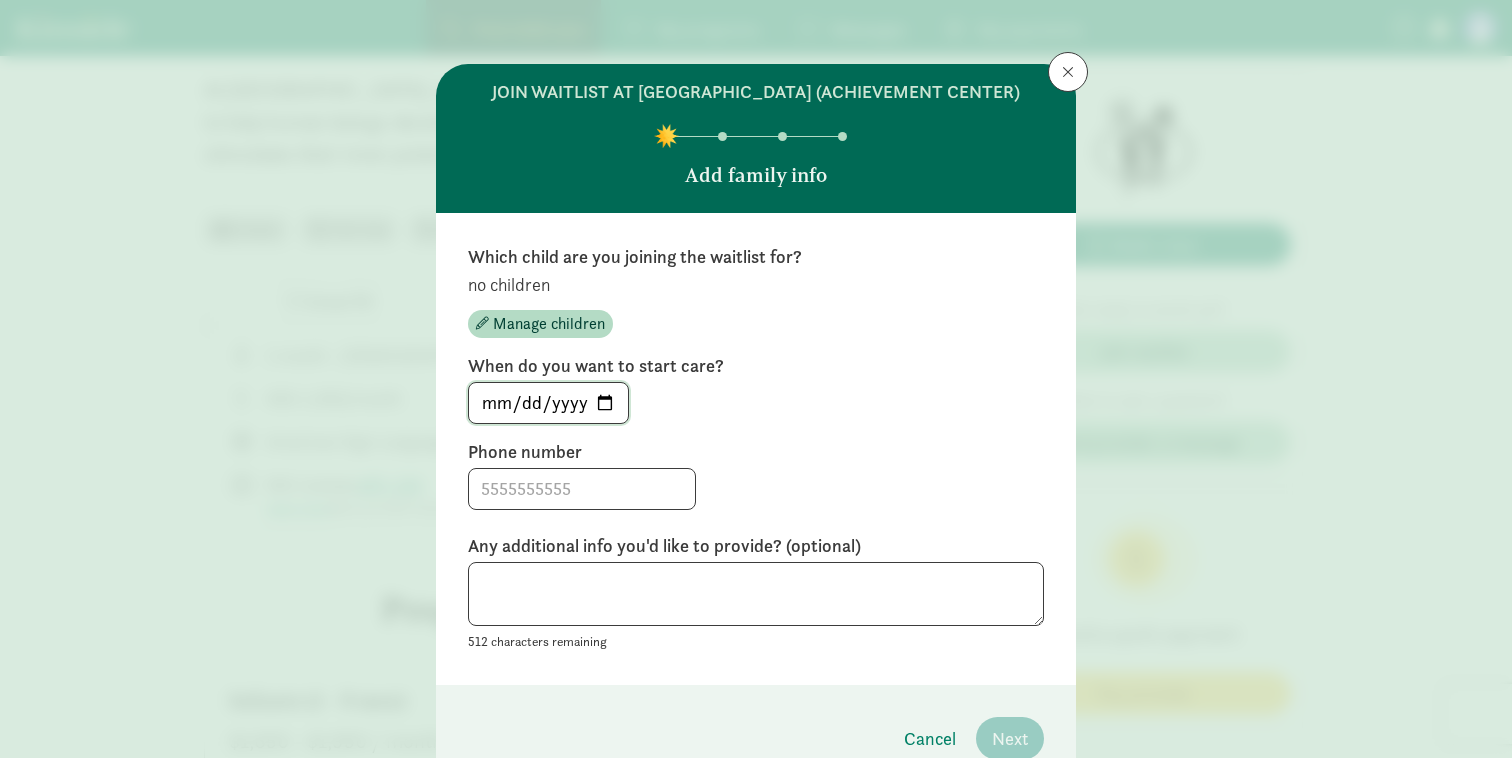 type on "[DATE]" 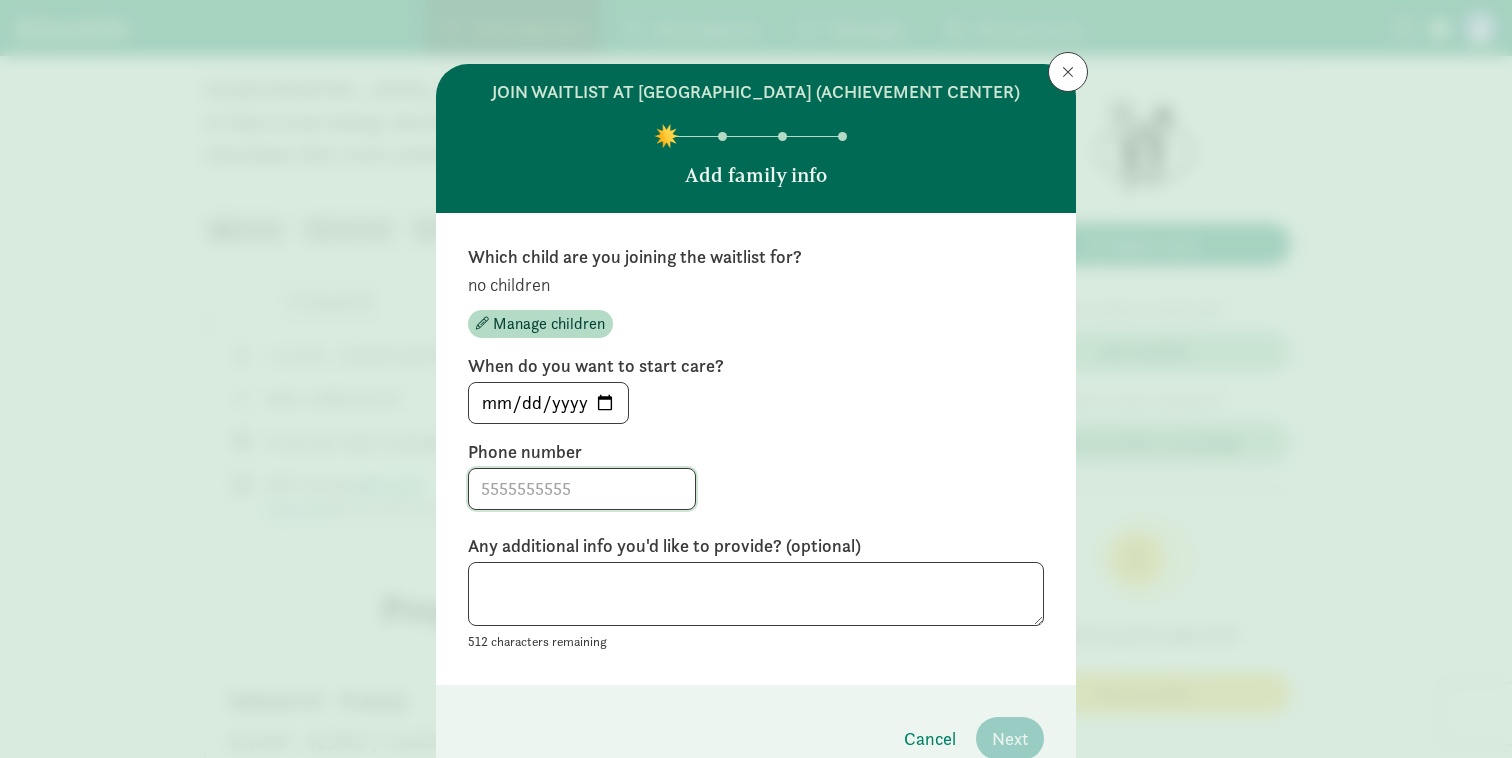 click 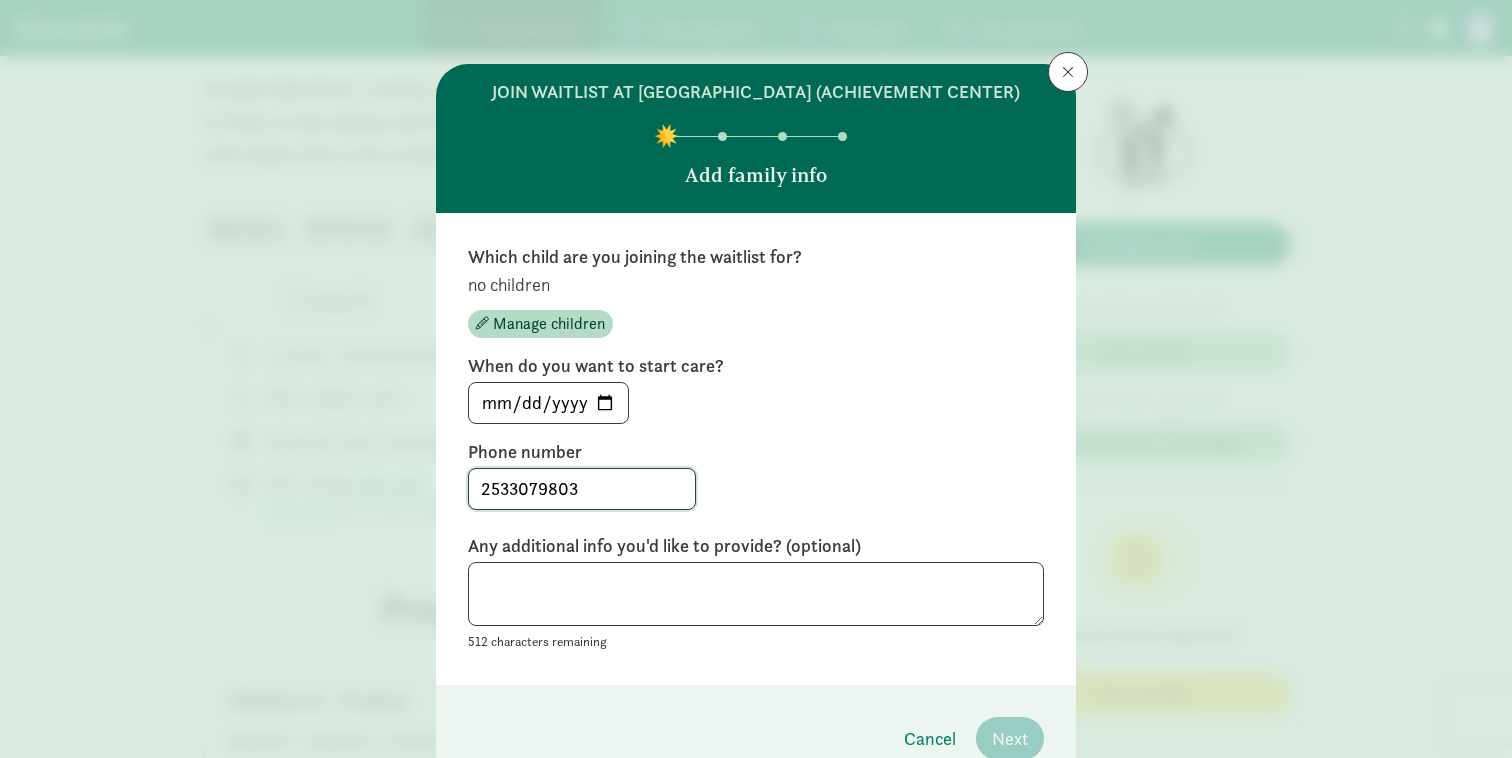 type on "2533079803" 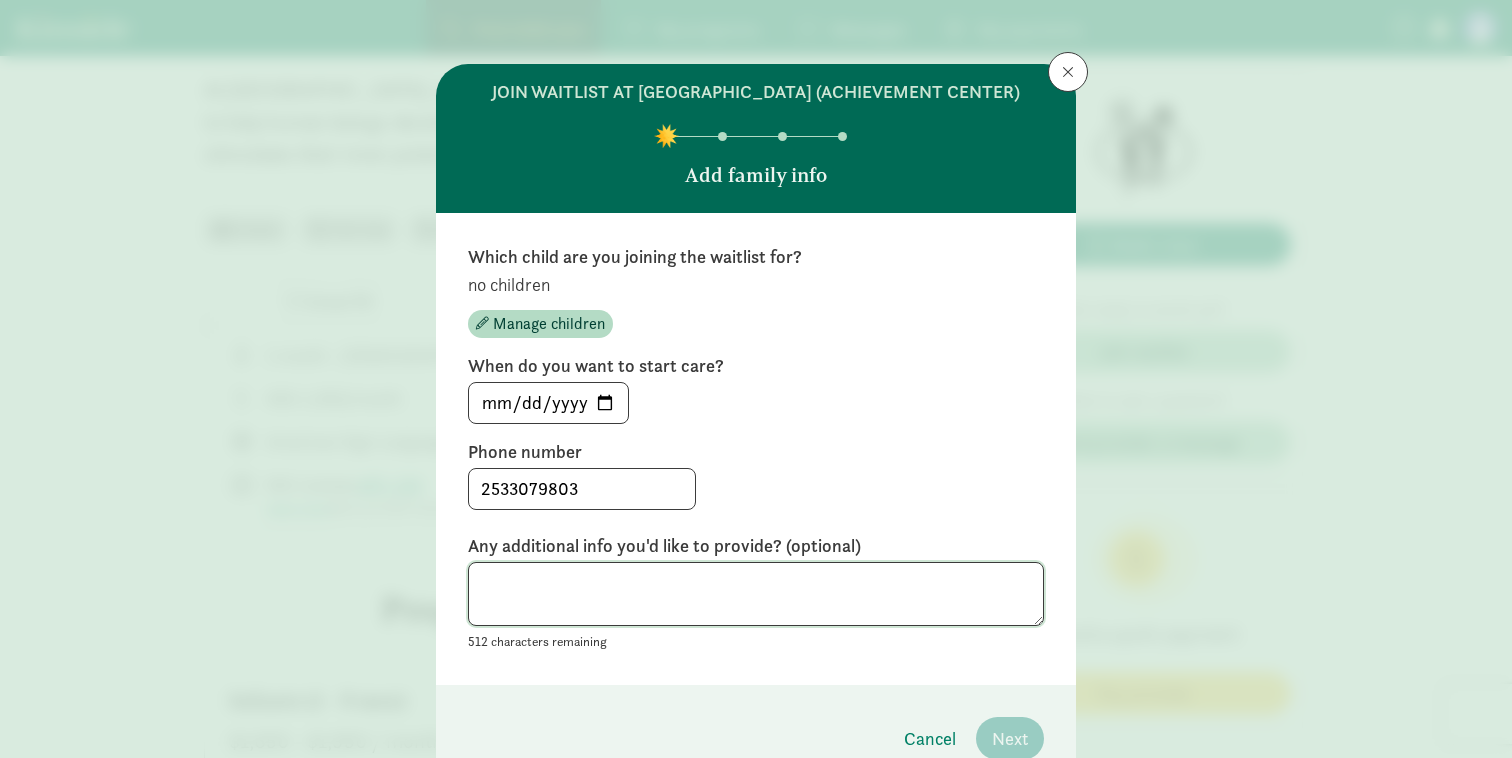 click at bounding box center (756, 594) 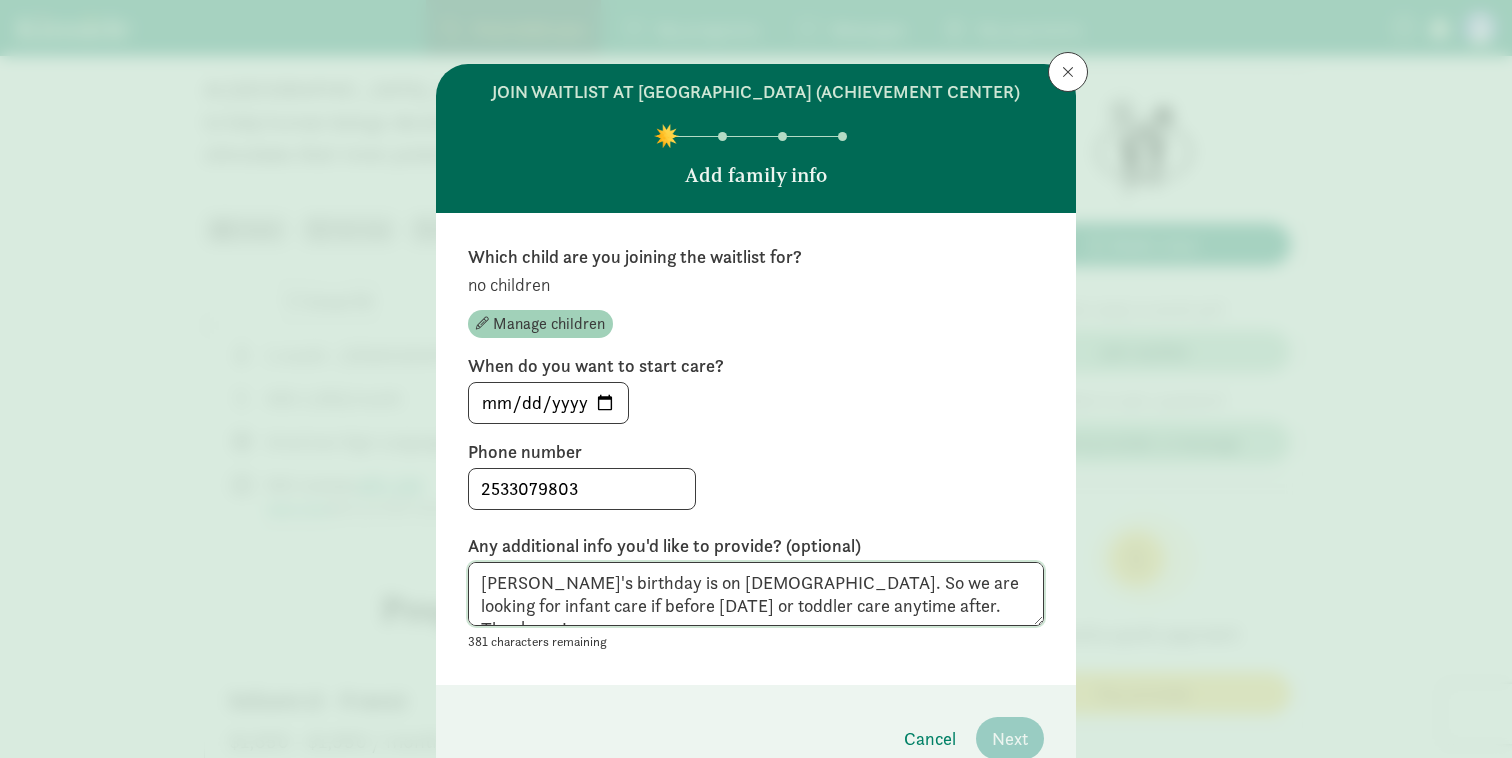 type on "[PERSON_NAME]'s birthday is on [DEMOGRAPHIC_DATA]. So we are looking for infant care if before [DATE] or toddler care anytime after. Thank you!" 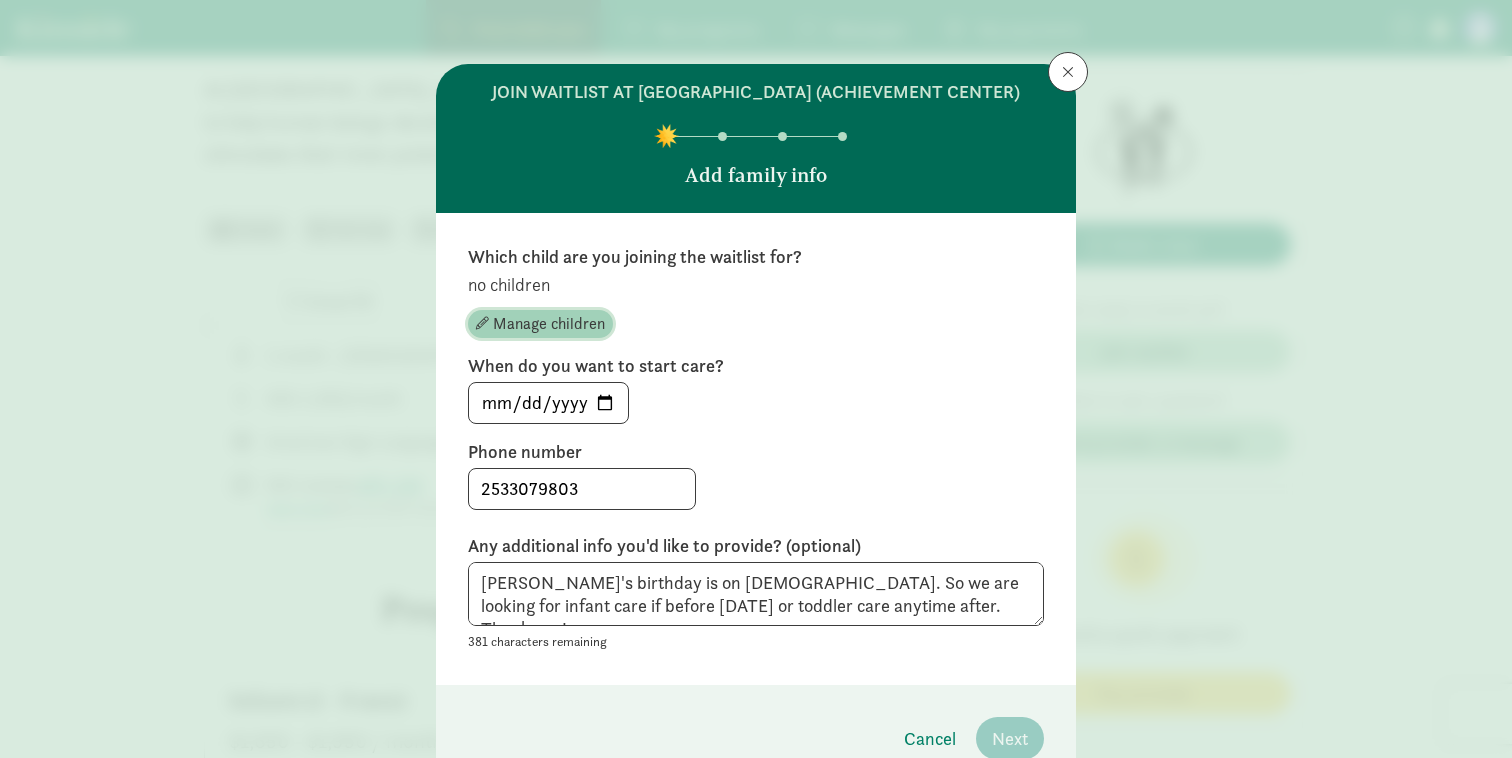 click on "Manage children" at bounding box center (549, 324) 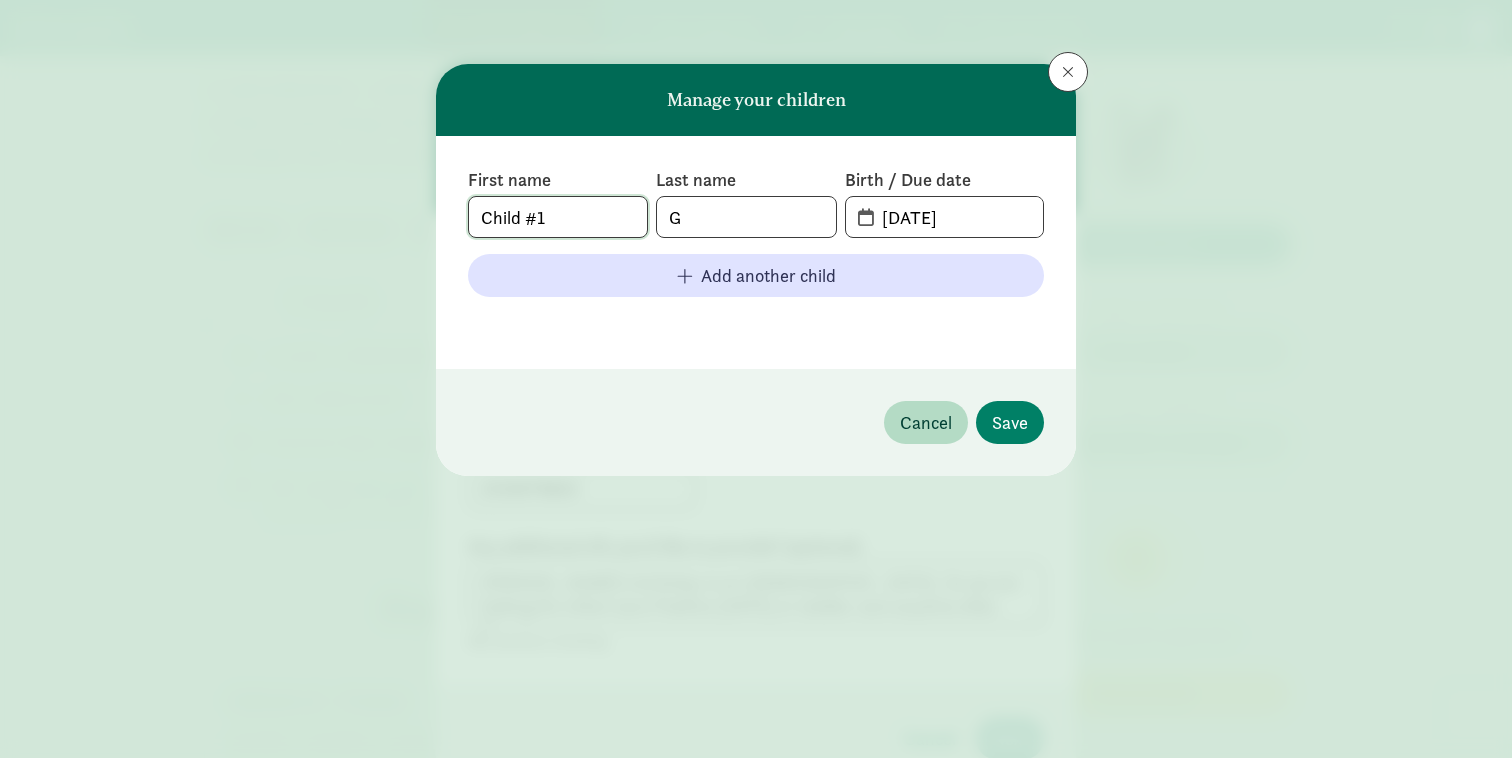 click on "Child #1" 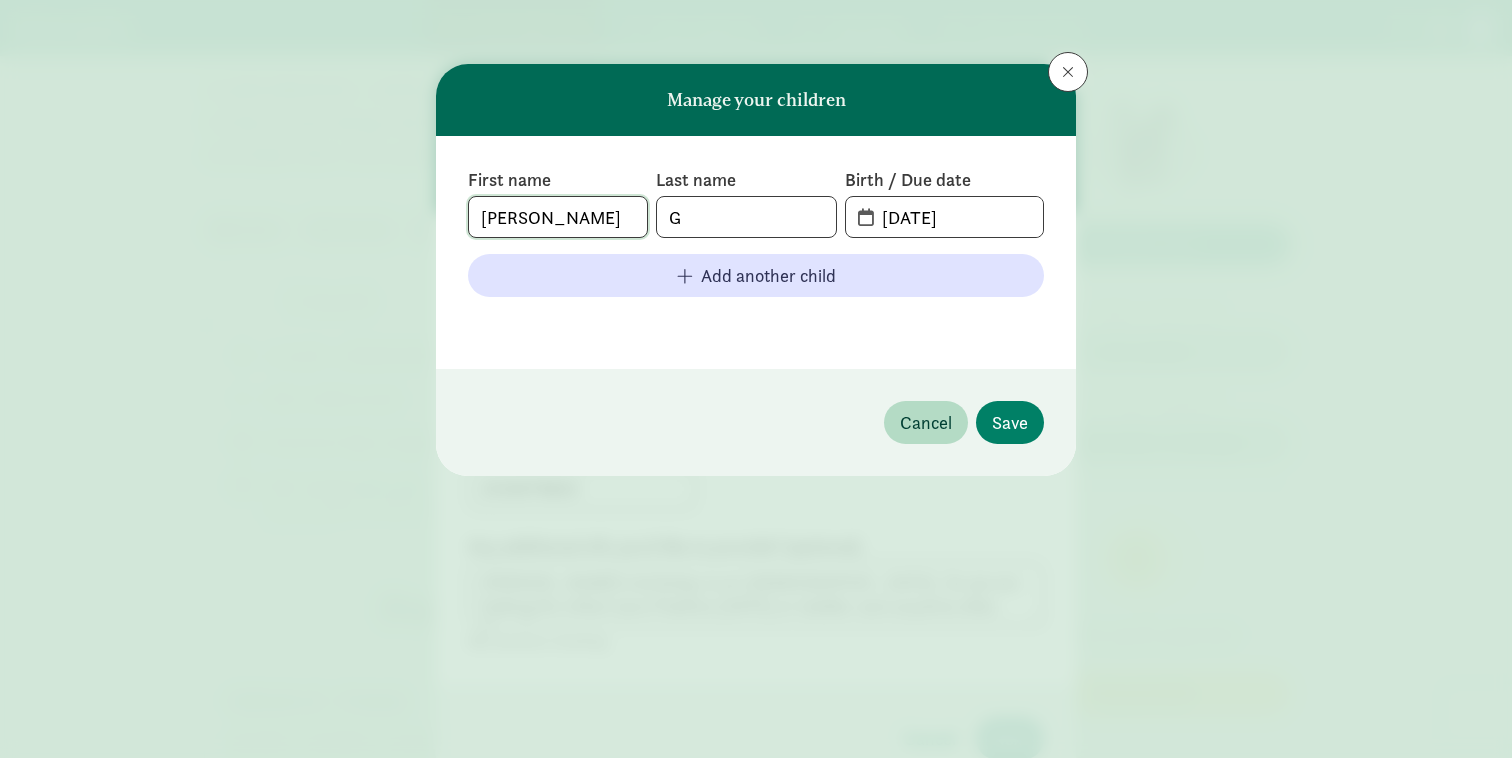 type on "[PERSON_NAME]" 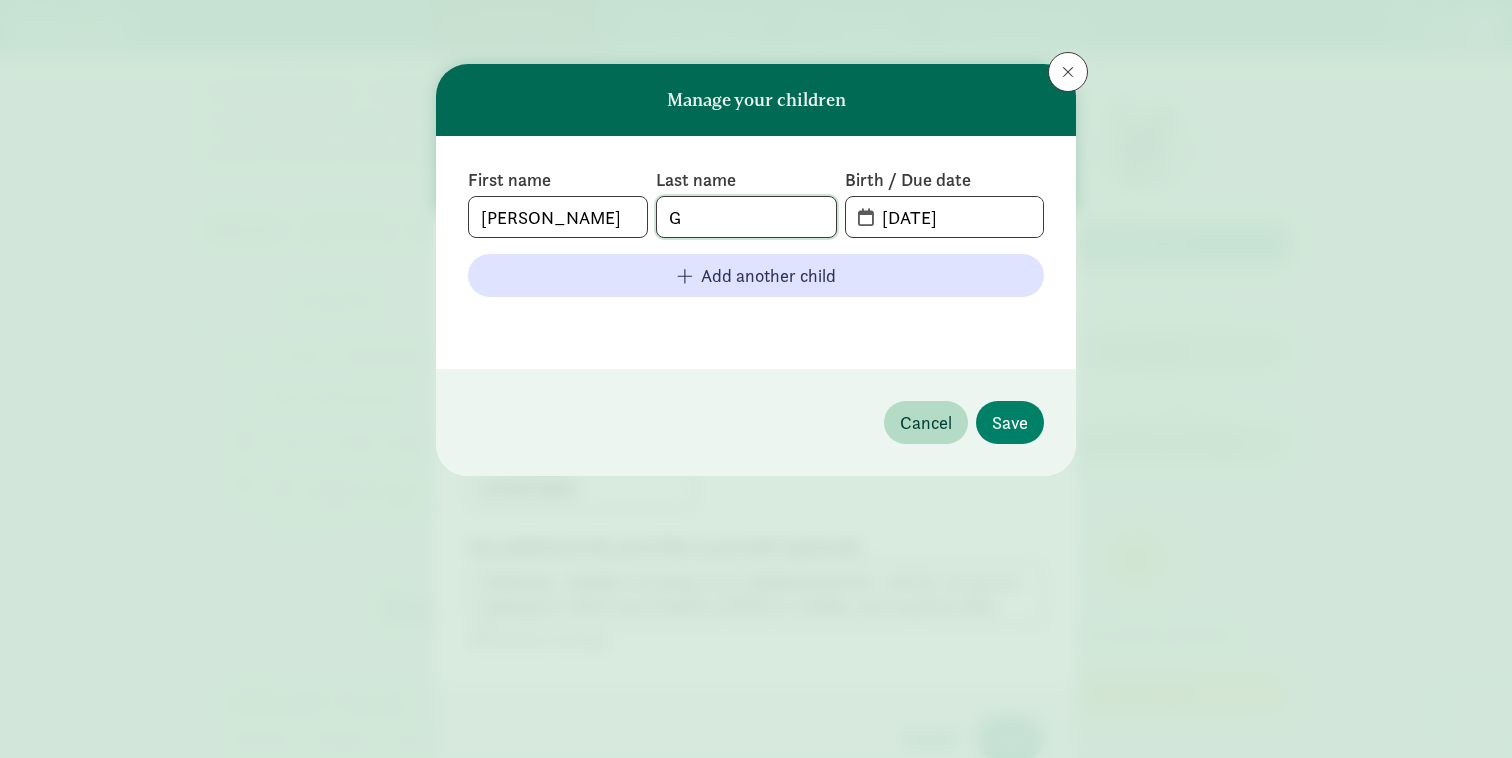 click on "G" 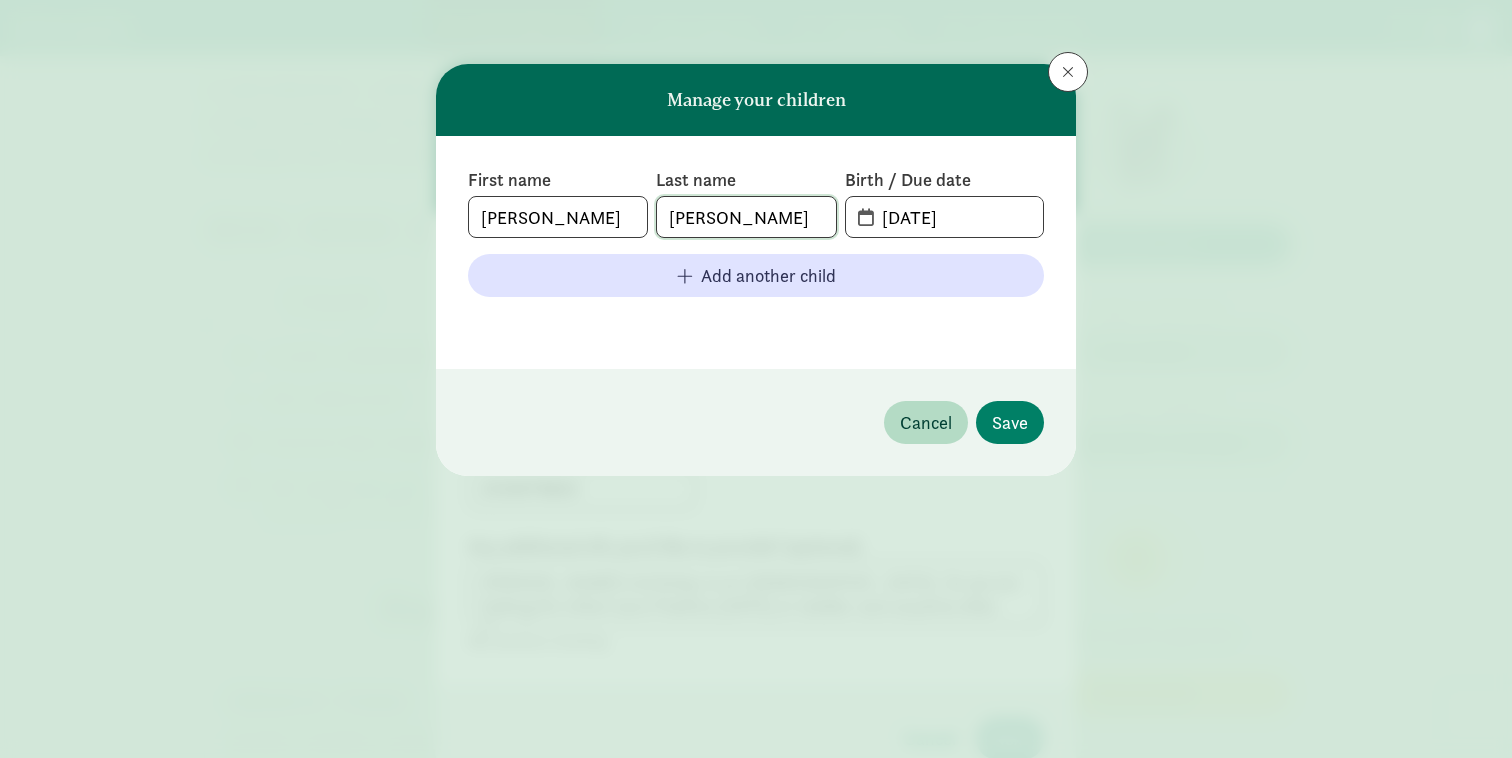 type on "[PERSON_NAME]" 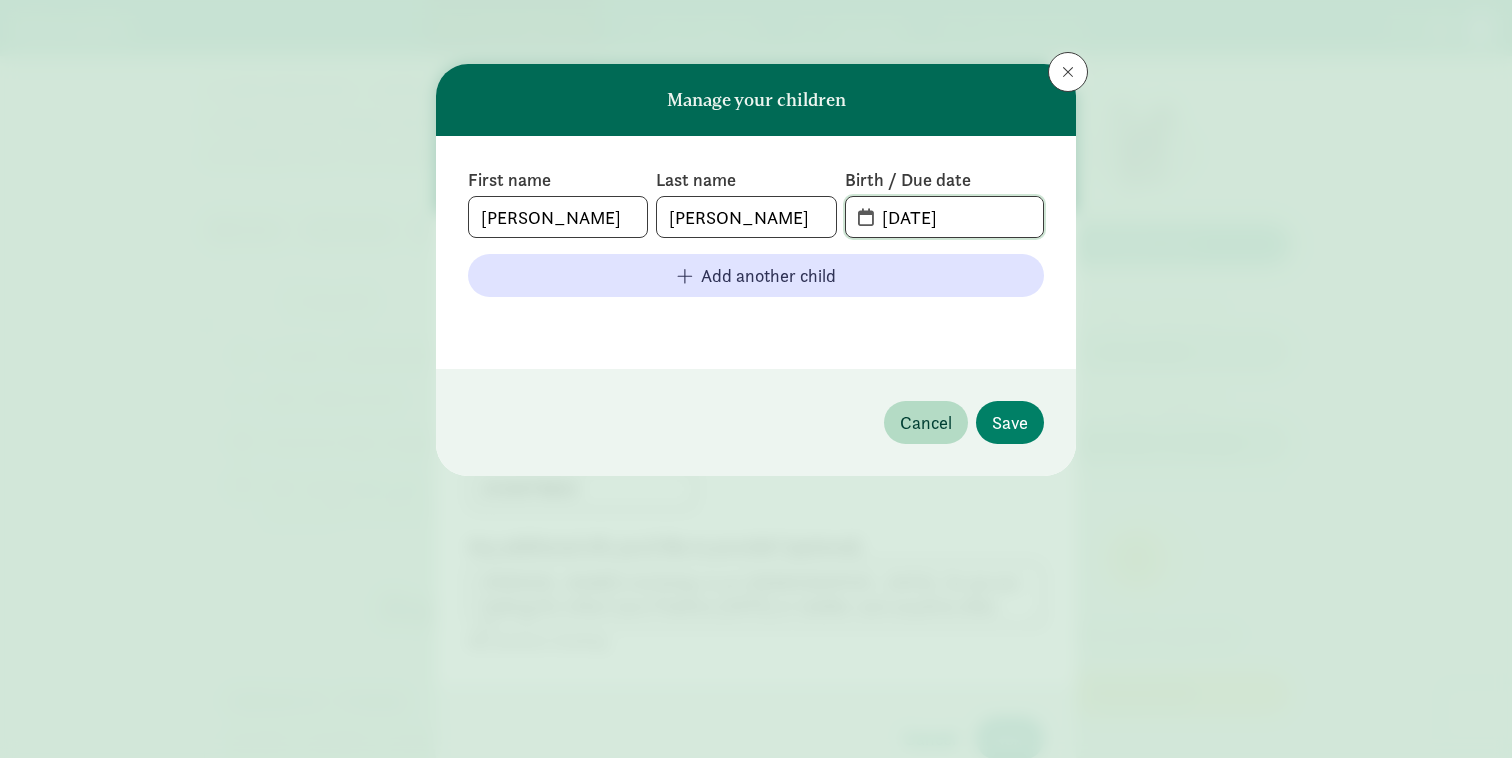click on "[DATE]" 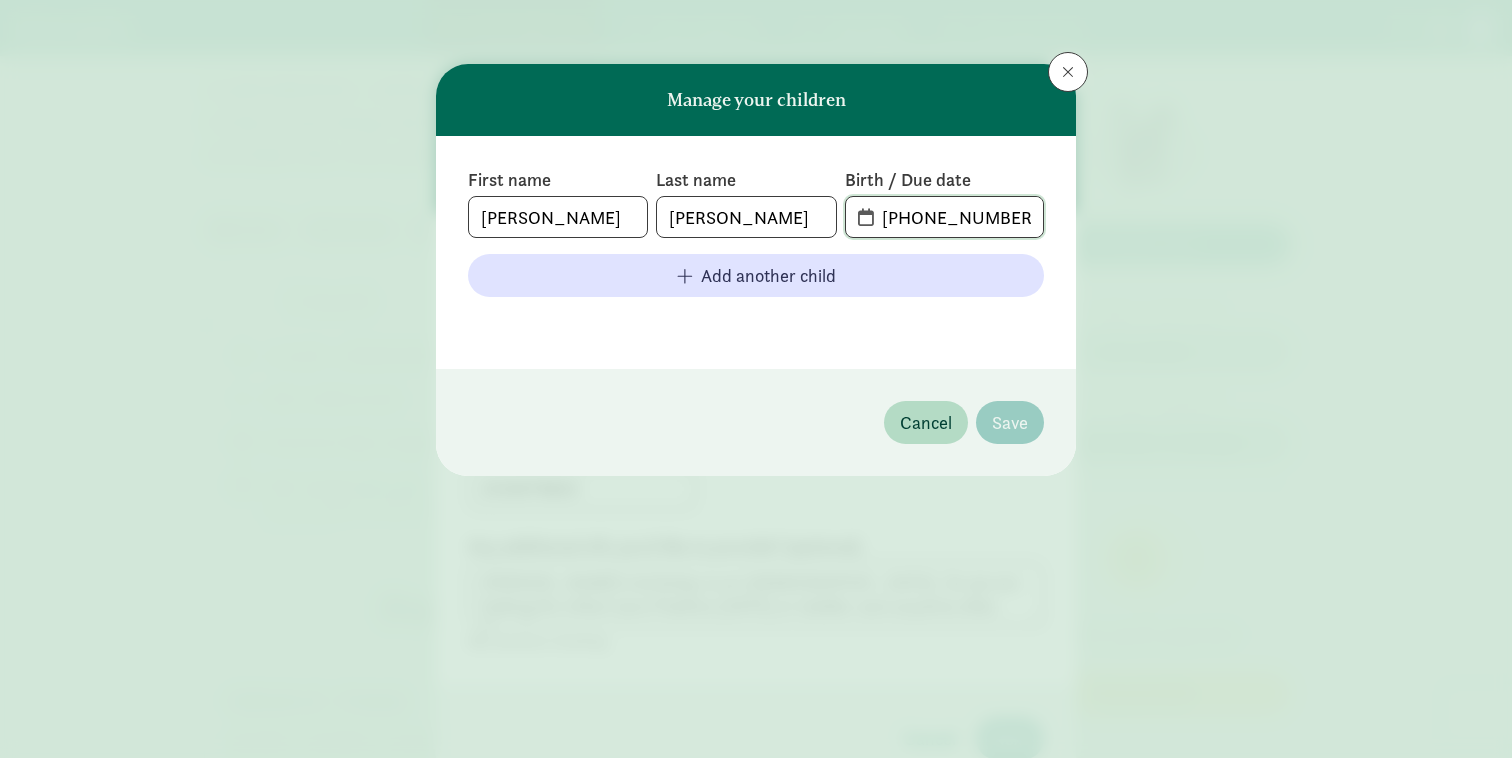 click on "[PHONE_NUMBER]" 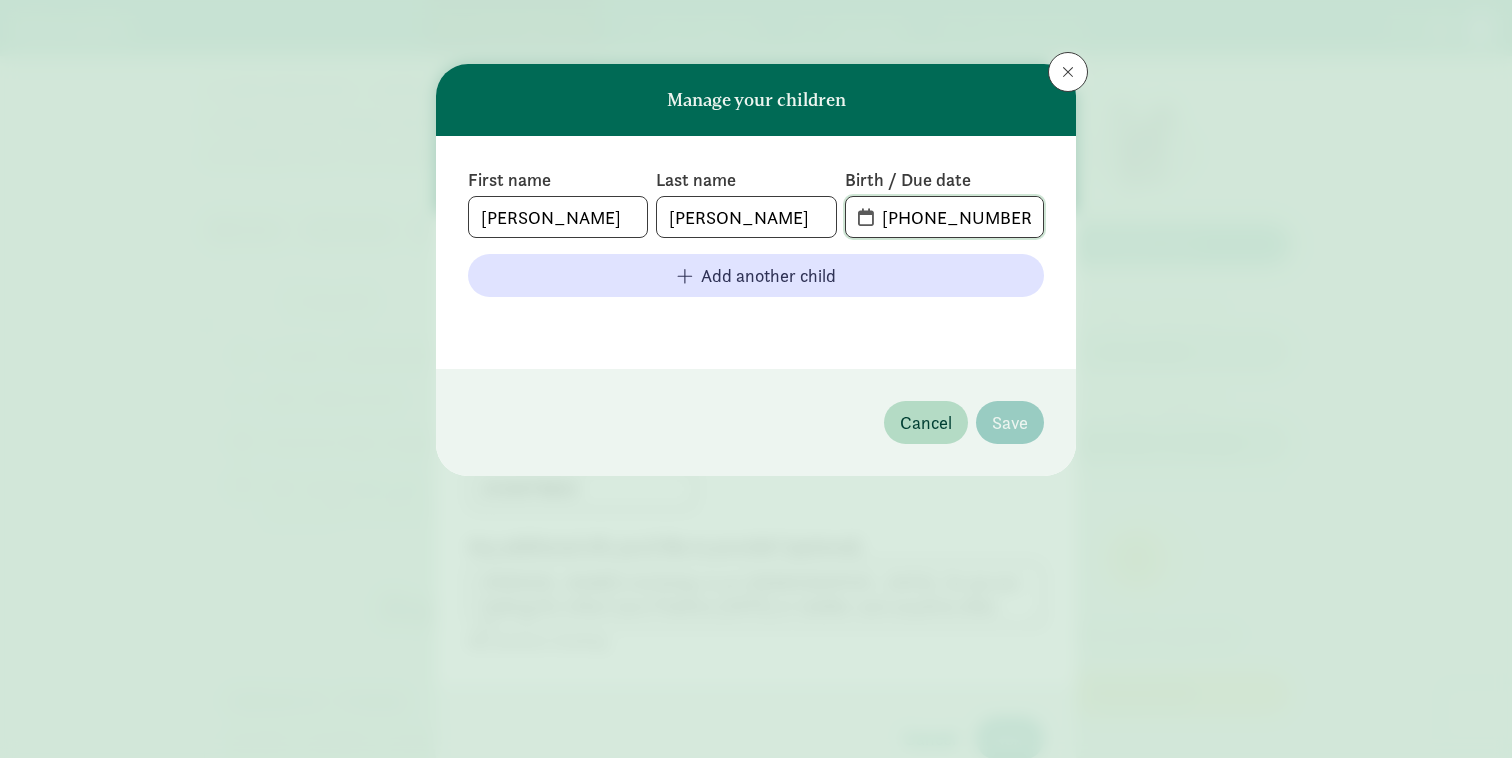 click on "[PHONE_NUMBER]" 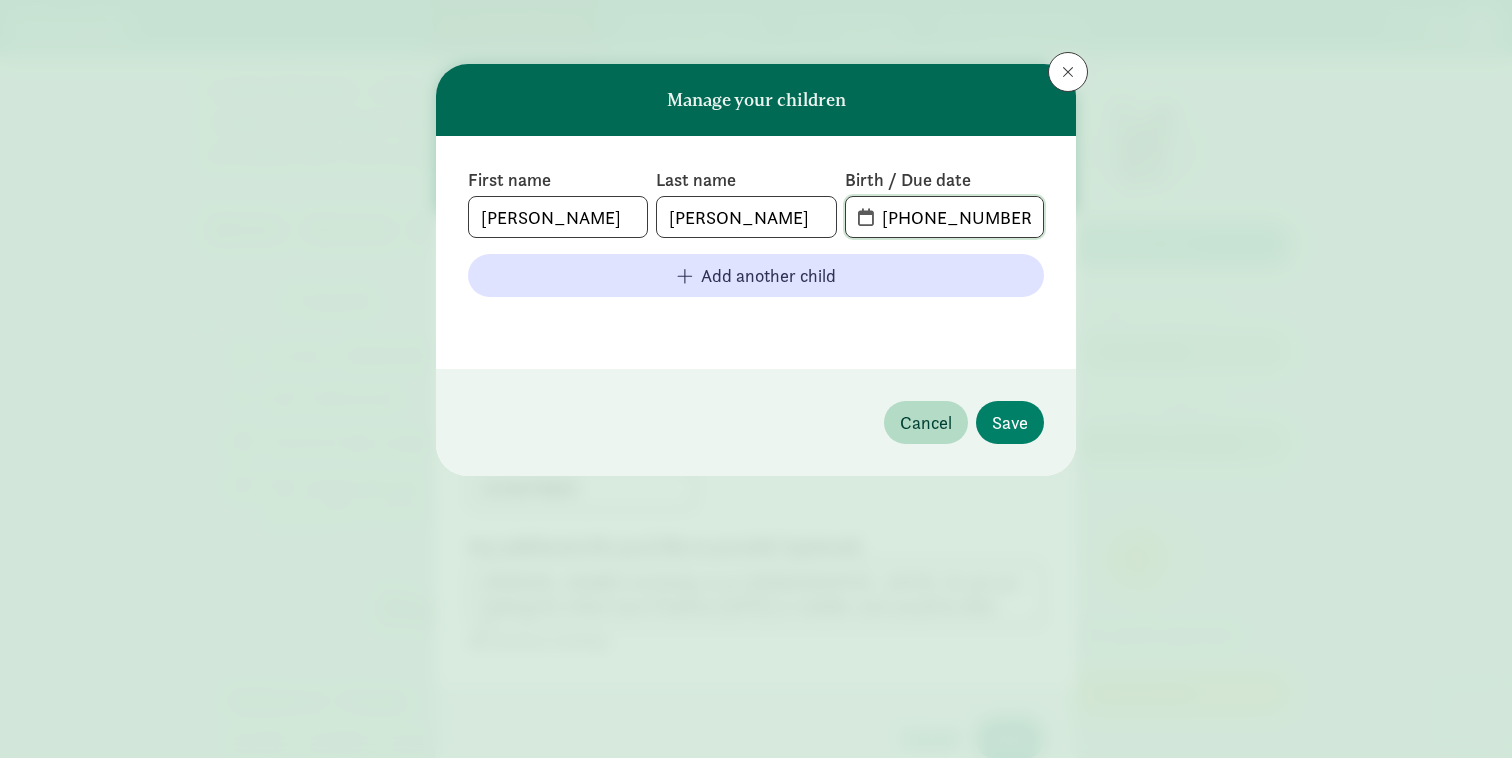 click on "[PHONE_NUMBER]" 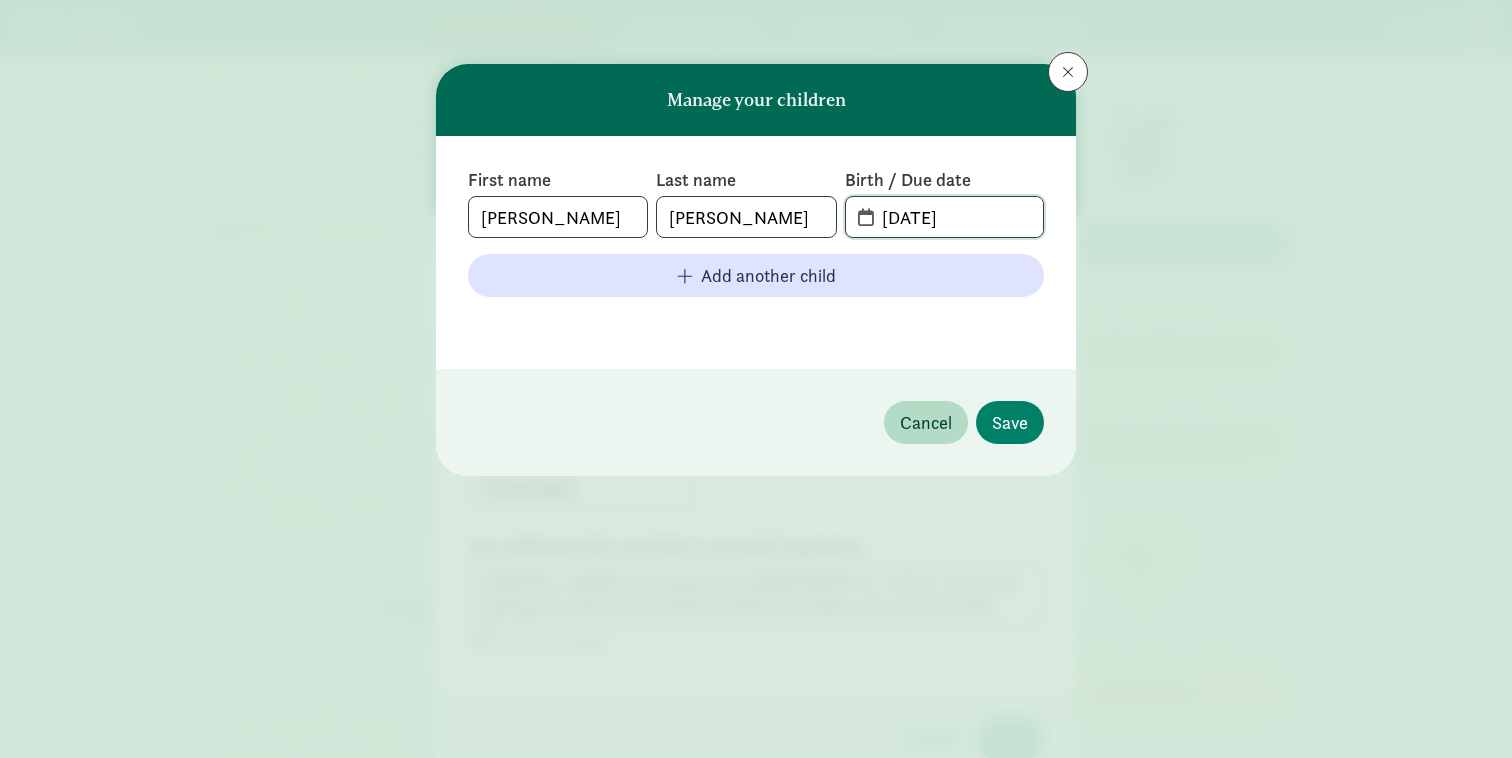 drag, startPoint x: 997, startPoint y: 217, endPoint x: 730, endPoint y: 185, distance: 268.91077 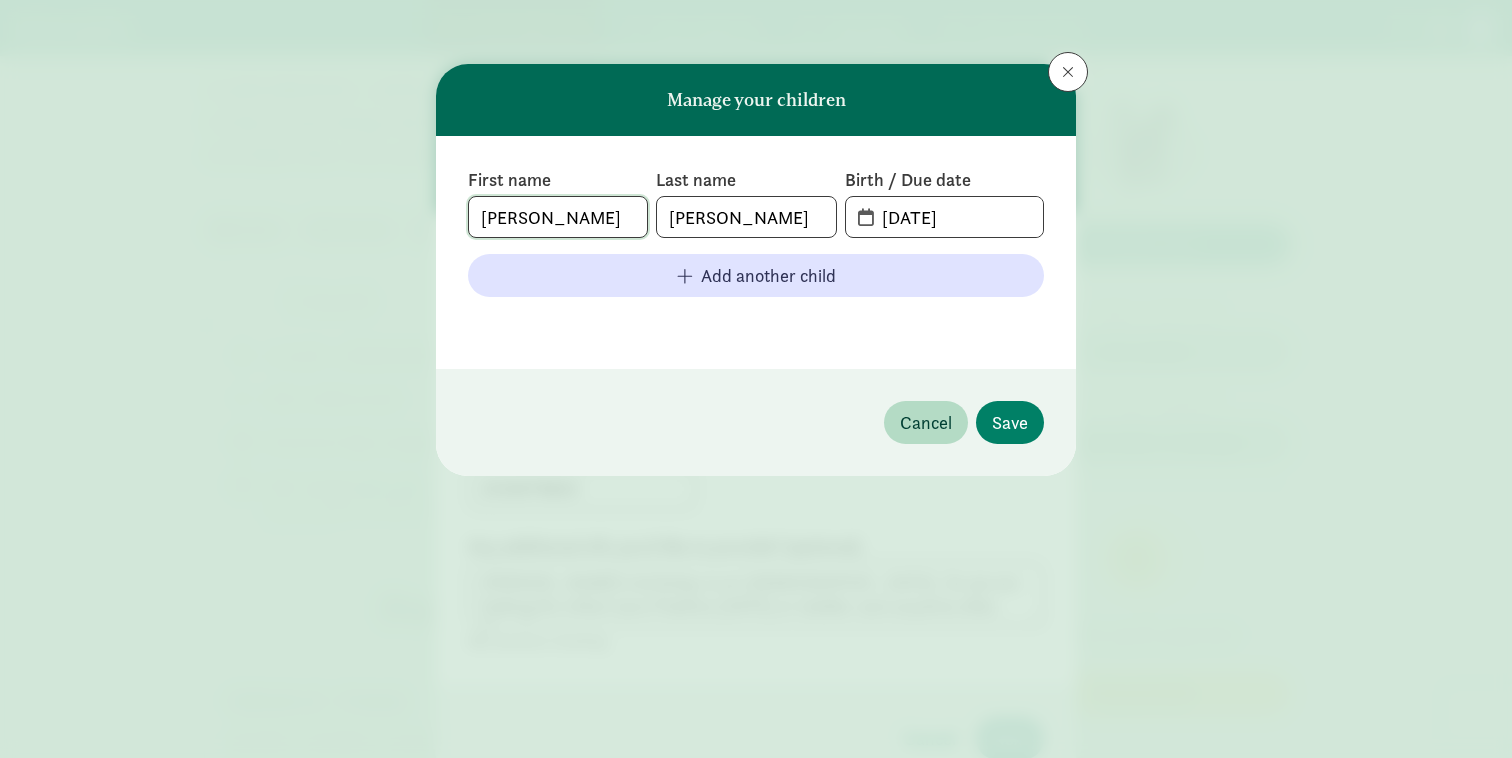 click on "[PERSON_NAME]" 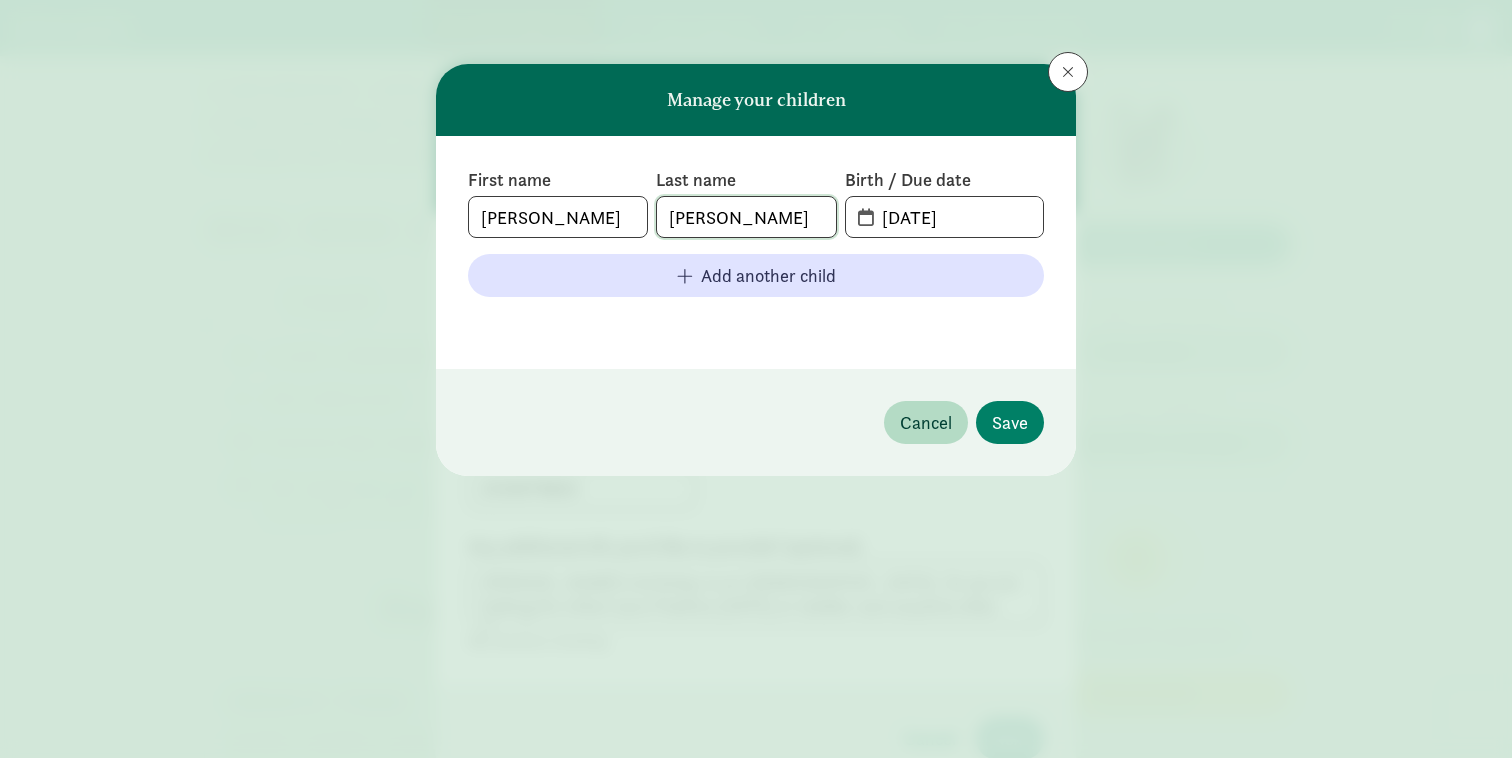 click on "[PERSON_NAME]" 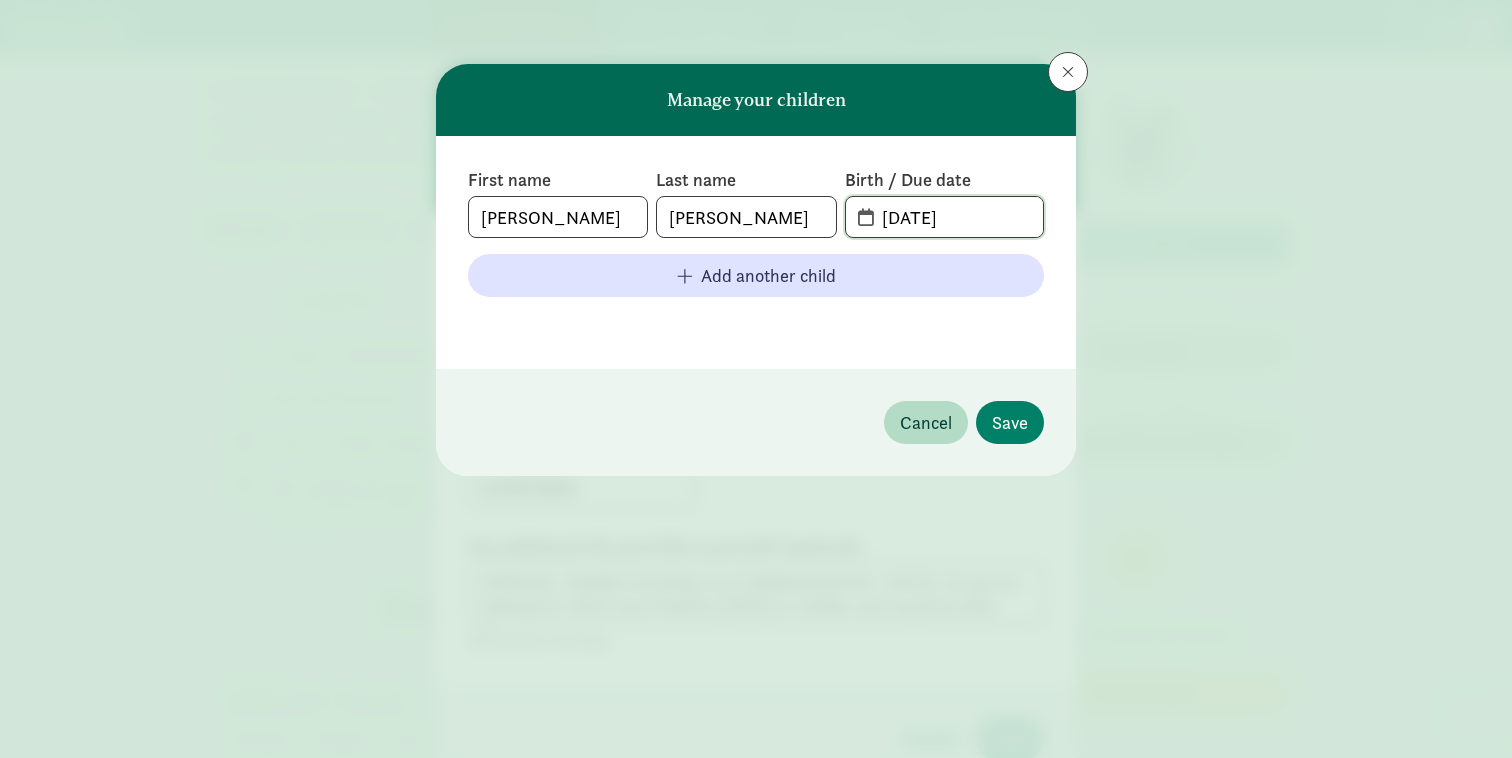 click on "[DATE]" 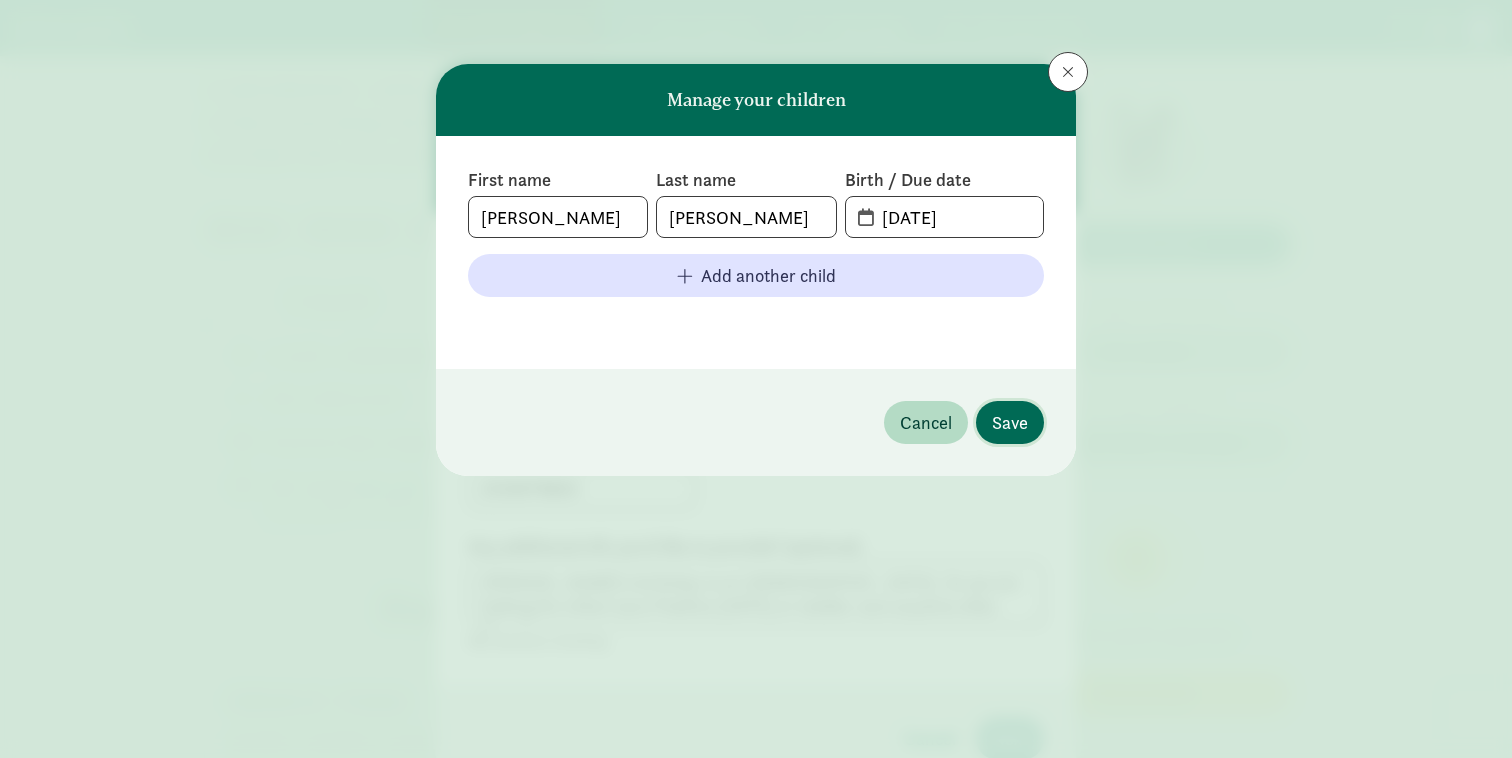 click on "Save" at bounding box center [1010, 422] 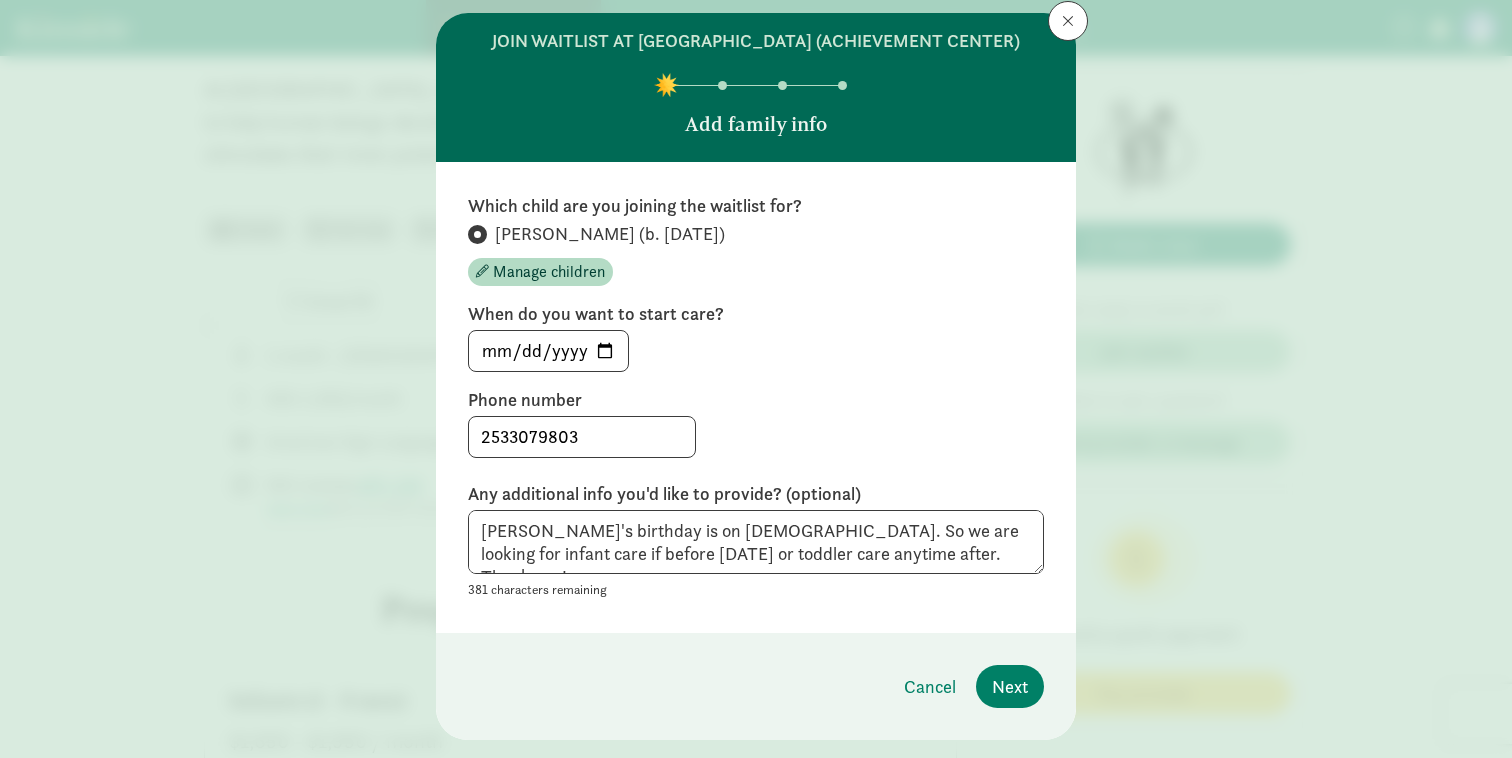 scroll, scrollTop: 54, scrollLeft: 0, axis: vertical 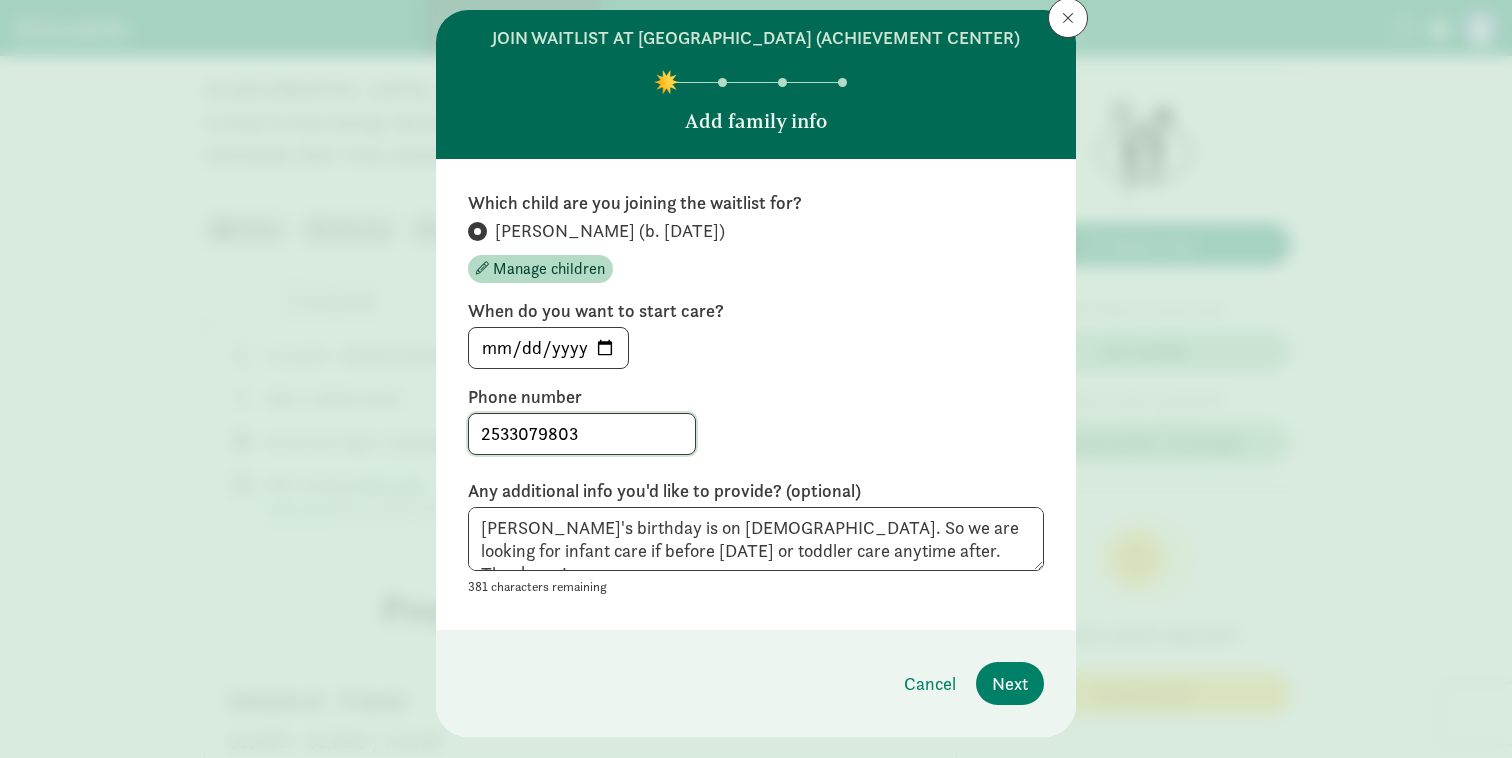 click on "2533079803" 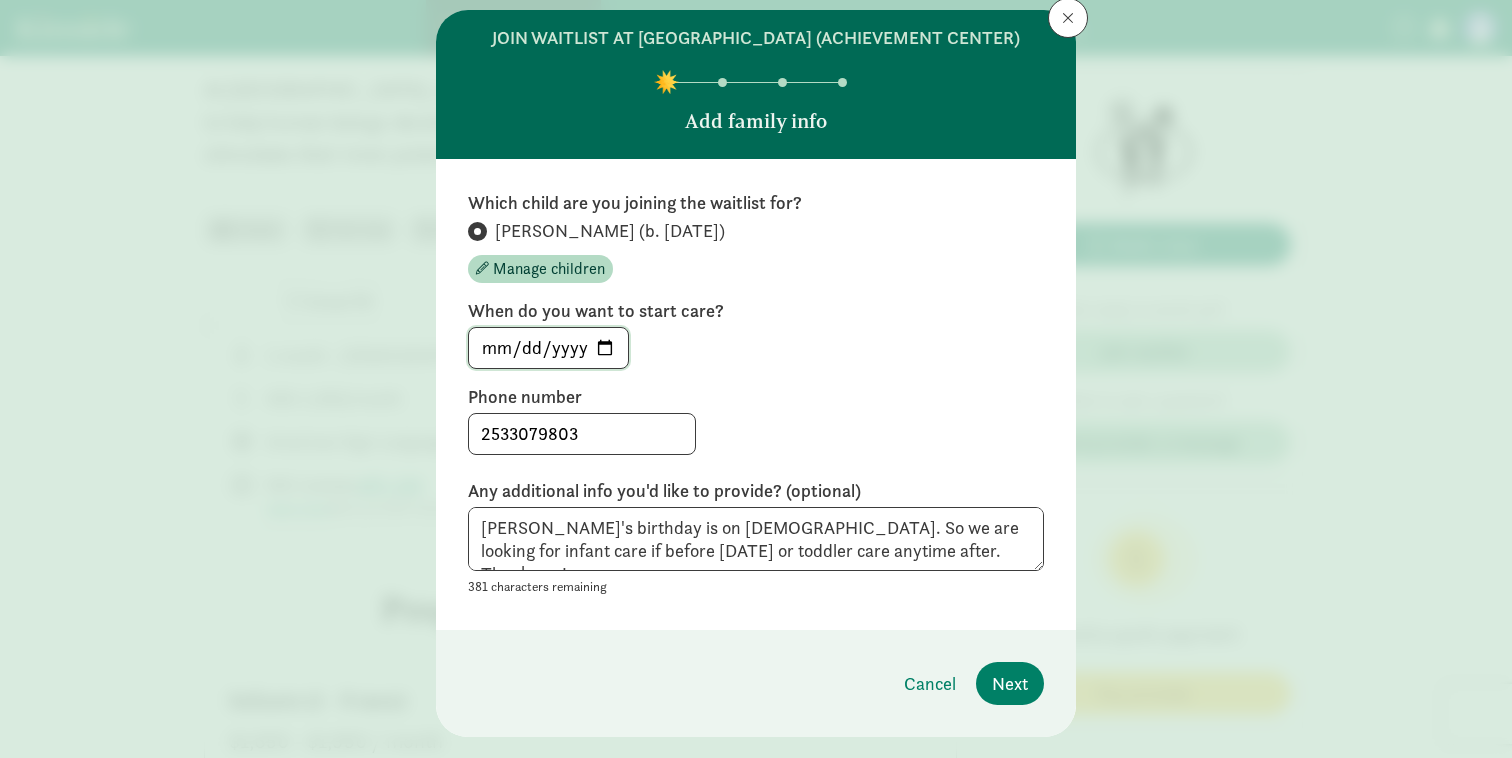 click on "[DATE]" 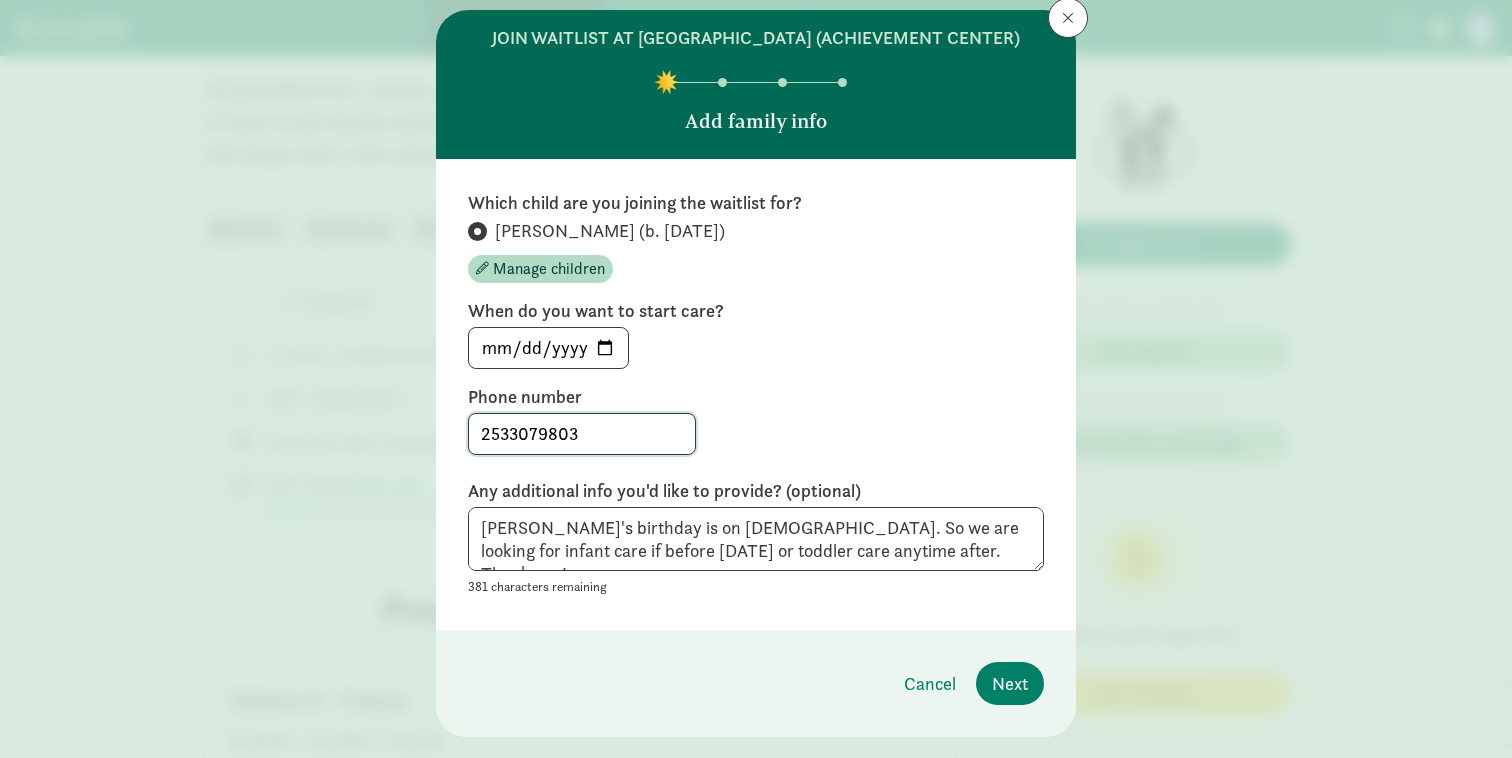 drag, startPoint x: 510, startPoint y: 456, endPoint x: 537, endPoint y: 453, distance: 27.166155 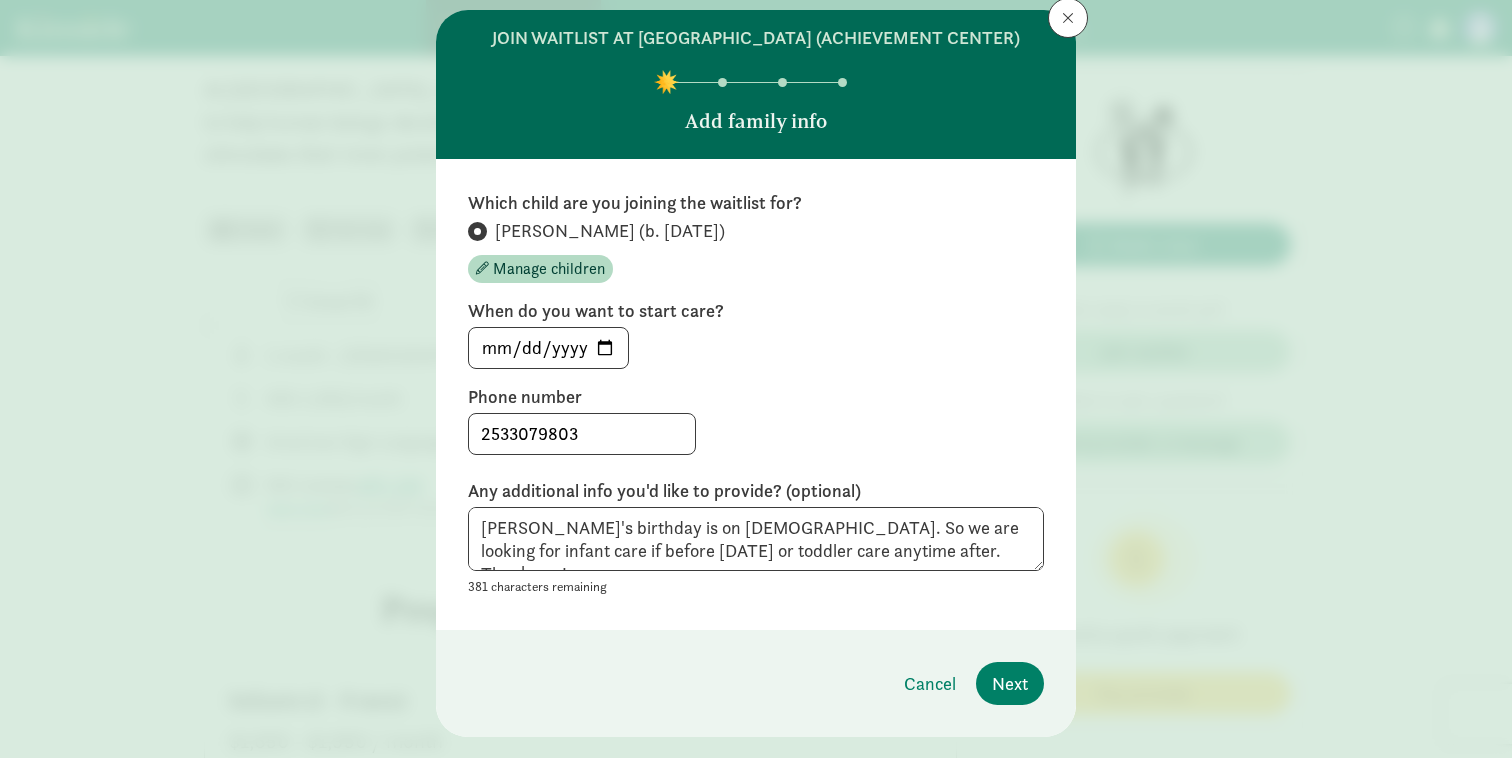 click on "2533079803" at bounding box center [756, 434] 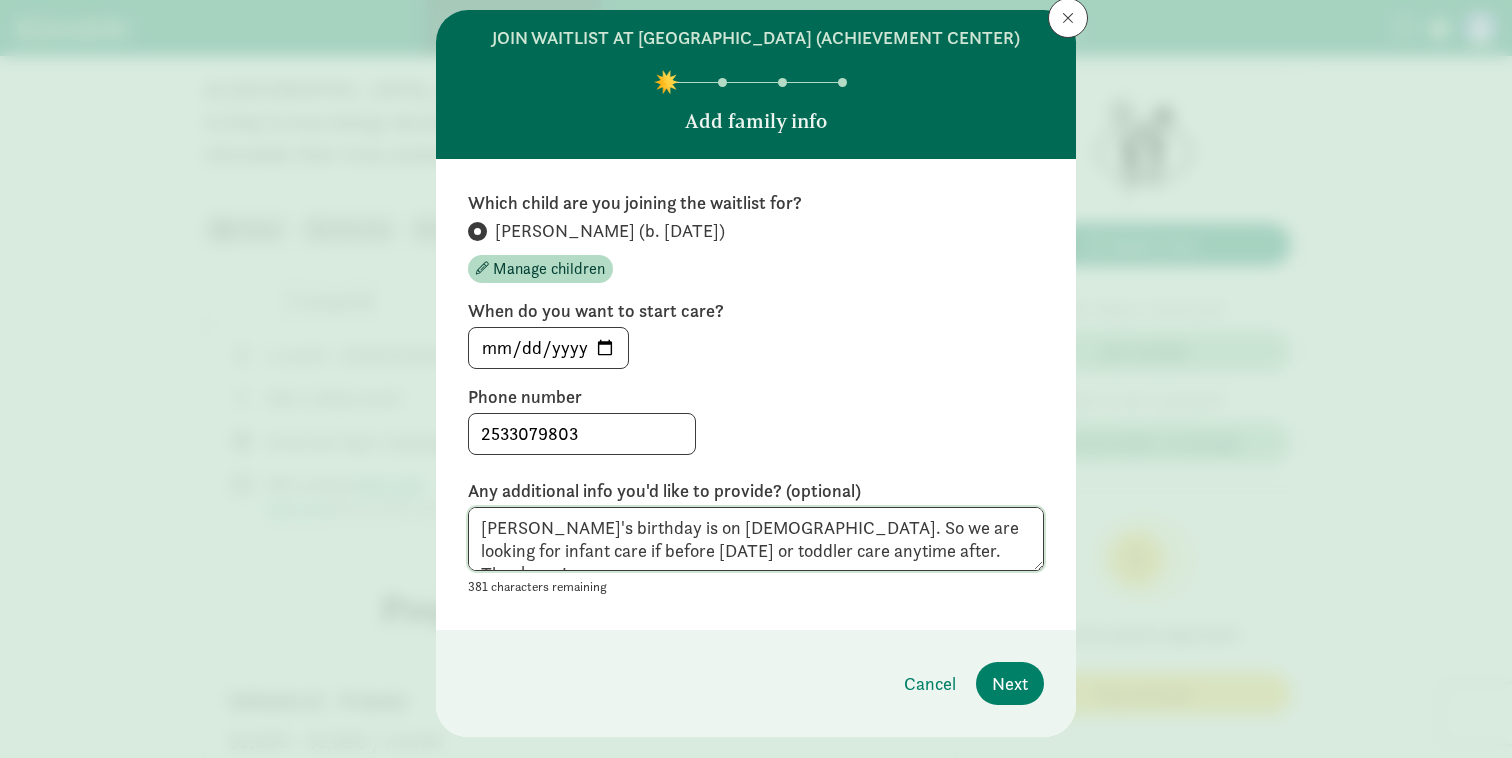 click on "[PERSON_NAME]'s birthday is on [DEMOGRAPHIC_DATA]. So we are looking for infant care if before [DATE] or toddler care anytime after. Thank you!" at bounding box center (756, 539) 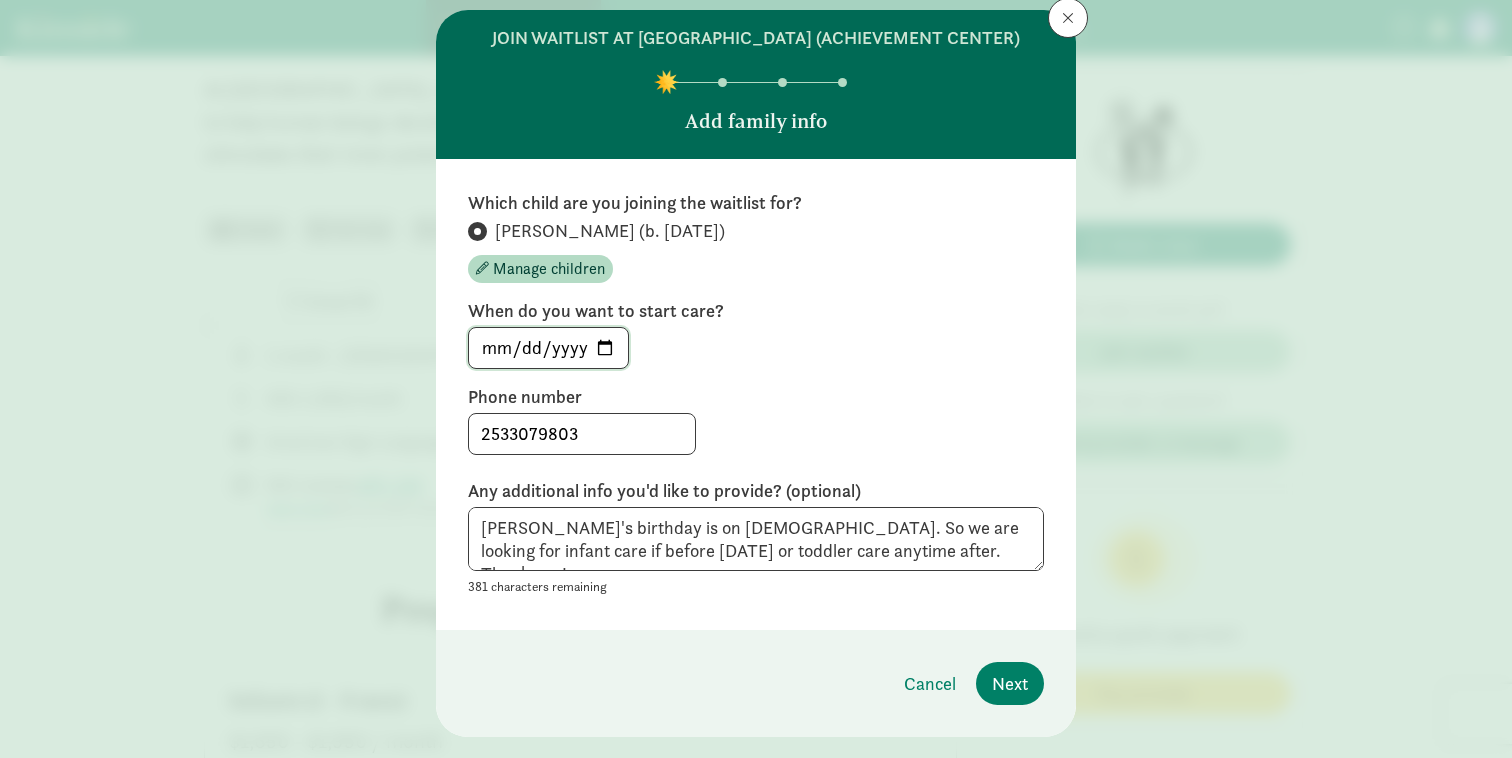 click on "[DATE]" 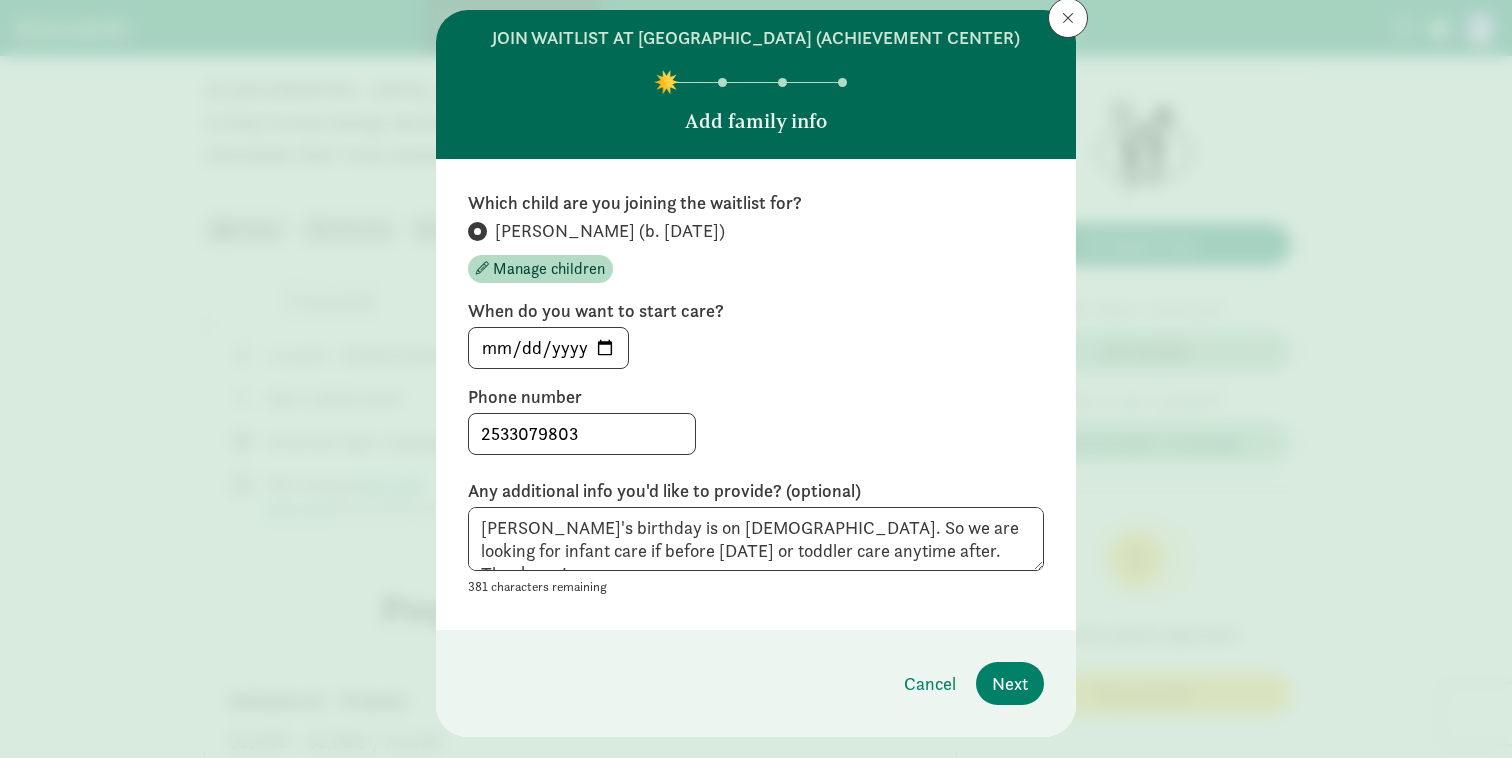 click on "[DATE]" at bounding box center [756, 348] 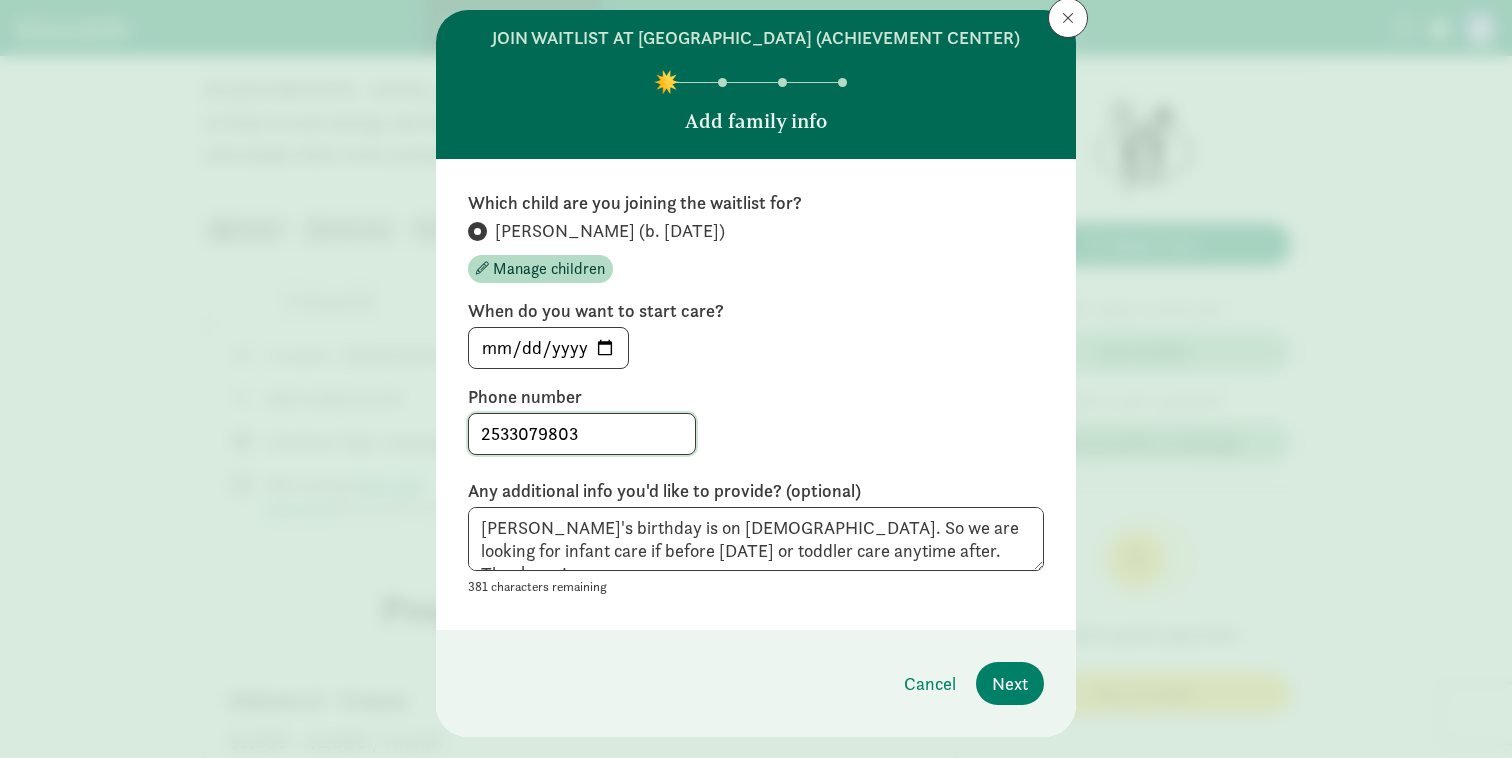 drag, startPoint x: 511, startPoint y: 454, endPoint x: 535, endPoint y: 454, distance: 24 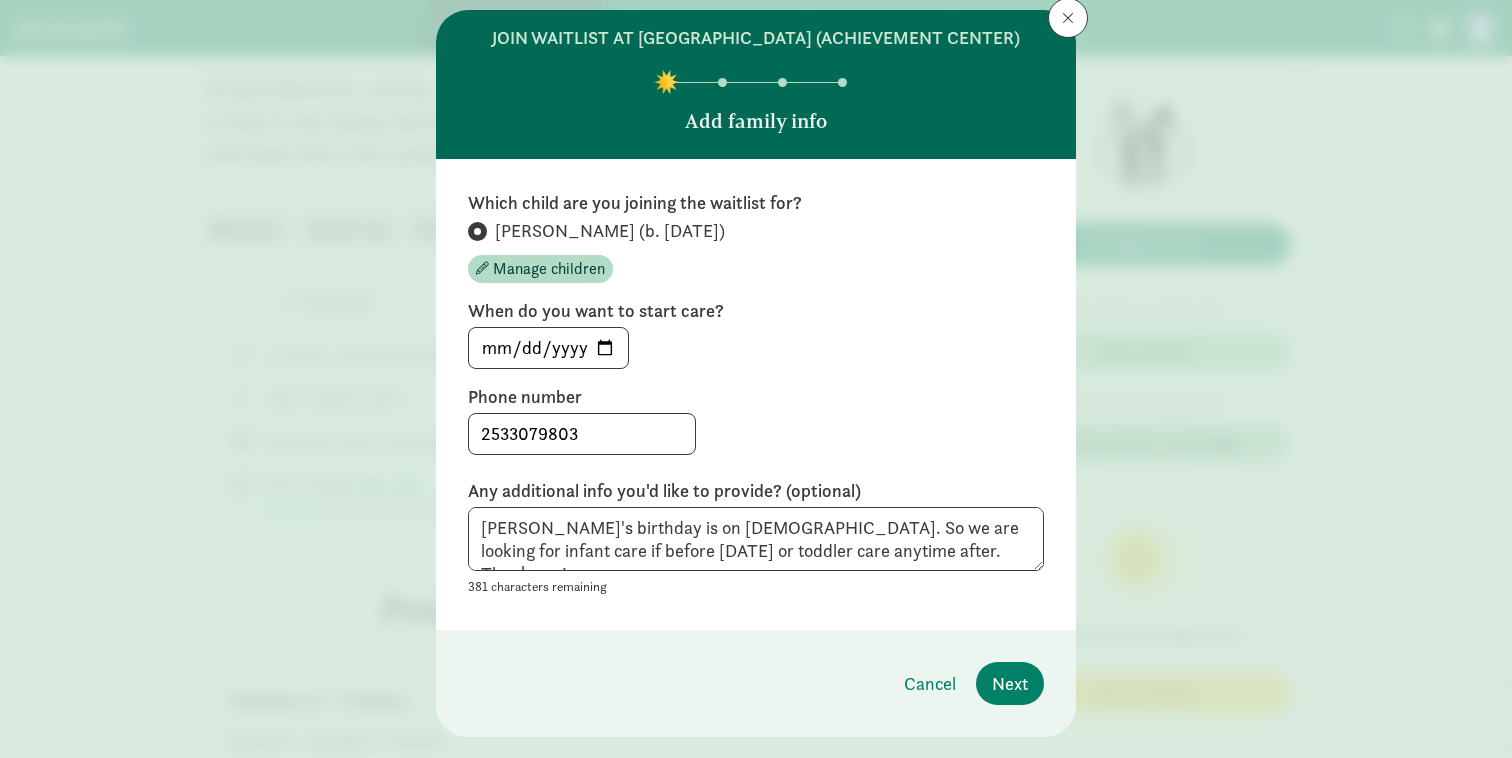click on "2533079803" at bounding box center [756, 434] 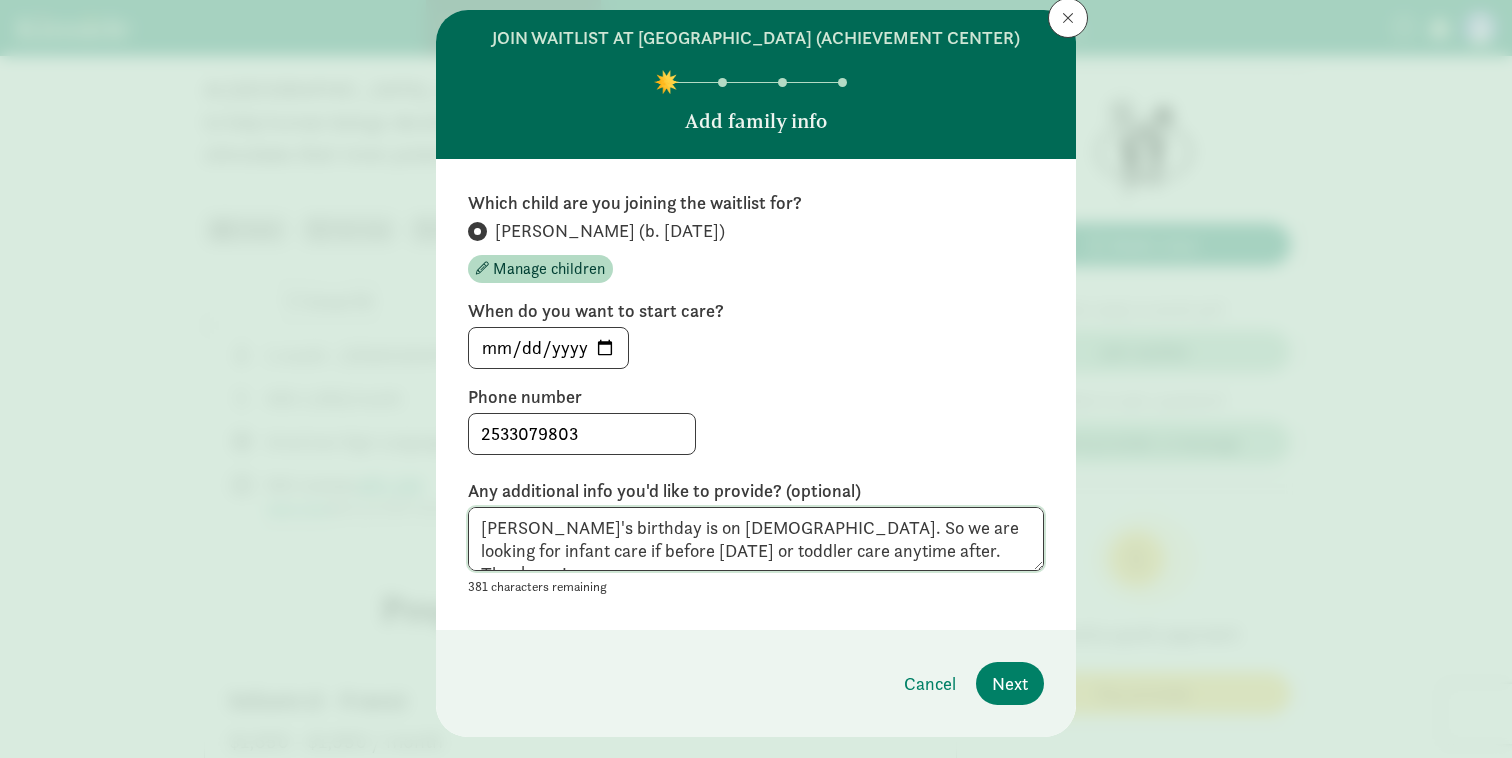 drag, startPoint x: 779, startPoint y: 547, endPoint x: 465, endPoint y: 546, distance: 314.0016 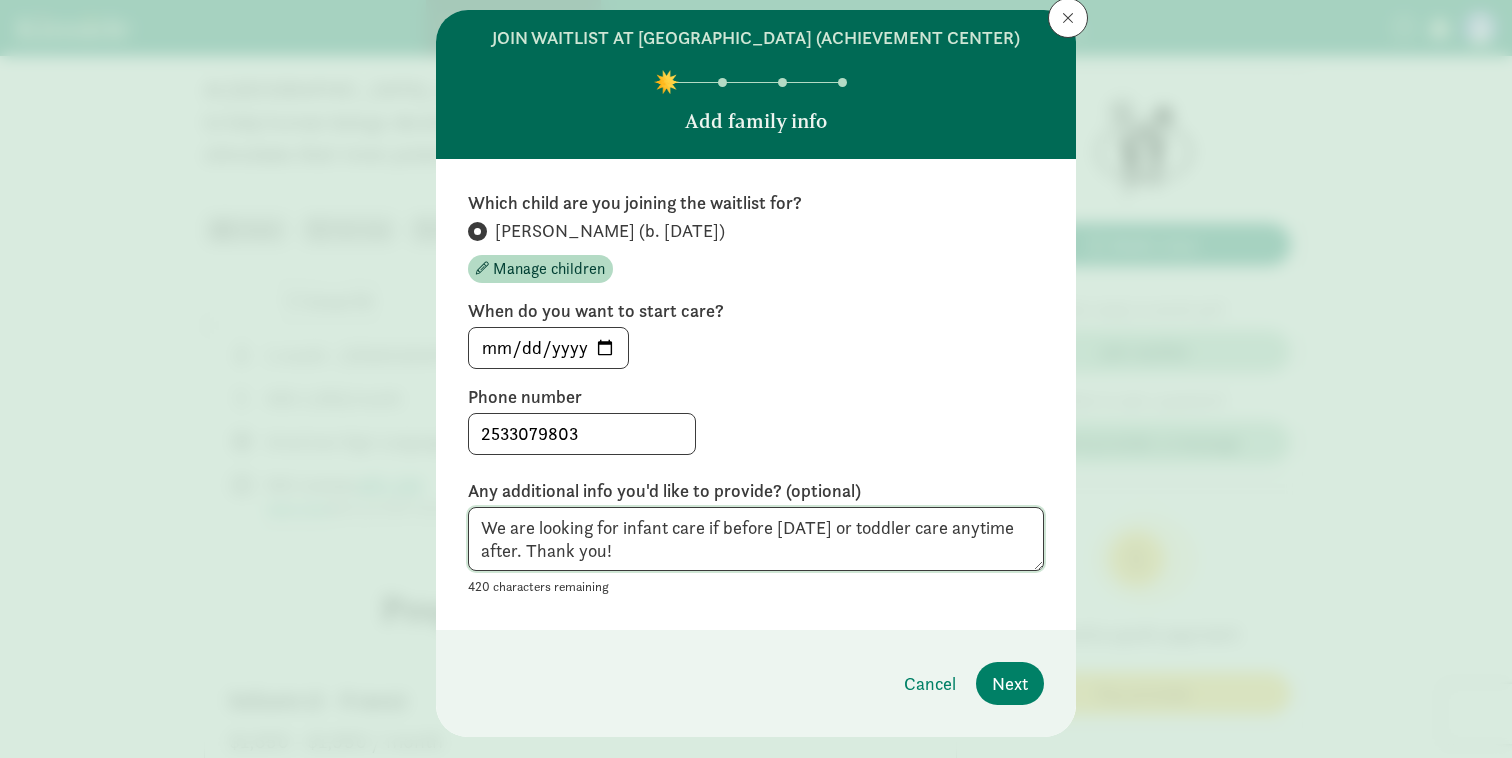 click on "We are looking for infant care if before [DATE] or toddler care anytime after. Thank you!" at bounding box center [756, 539] 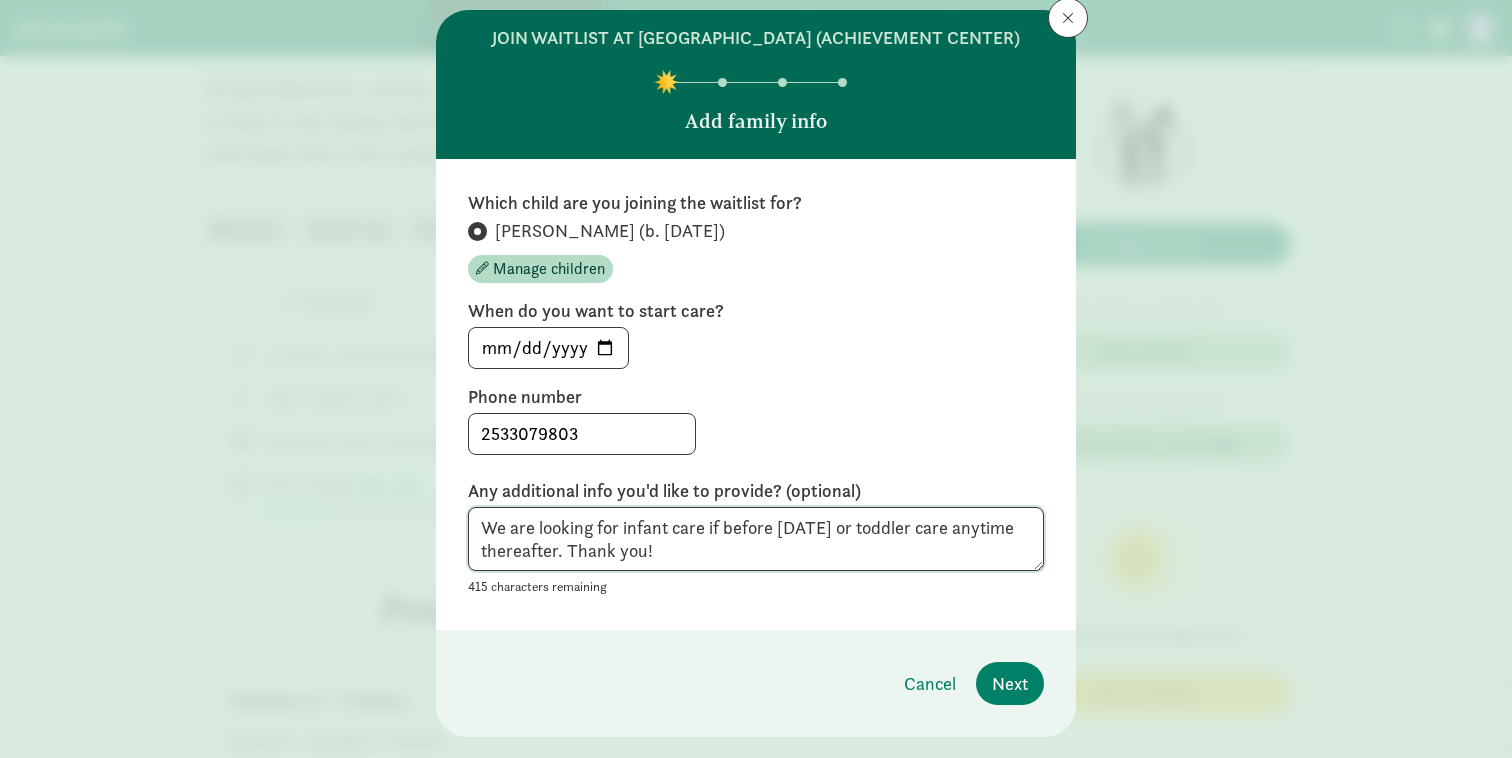 click on "We are looking for infant care if before [DATE] or toddler care anytime thereafter. Thank you!" at bounding box center (756, 539) 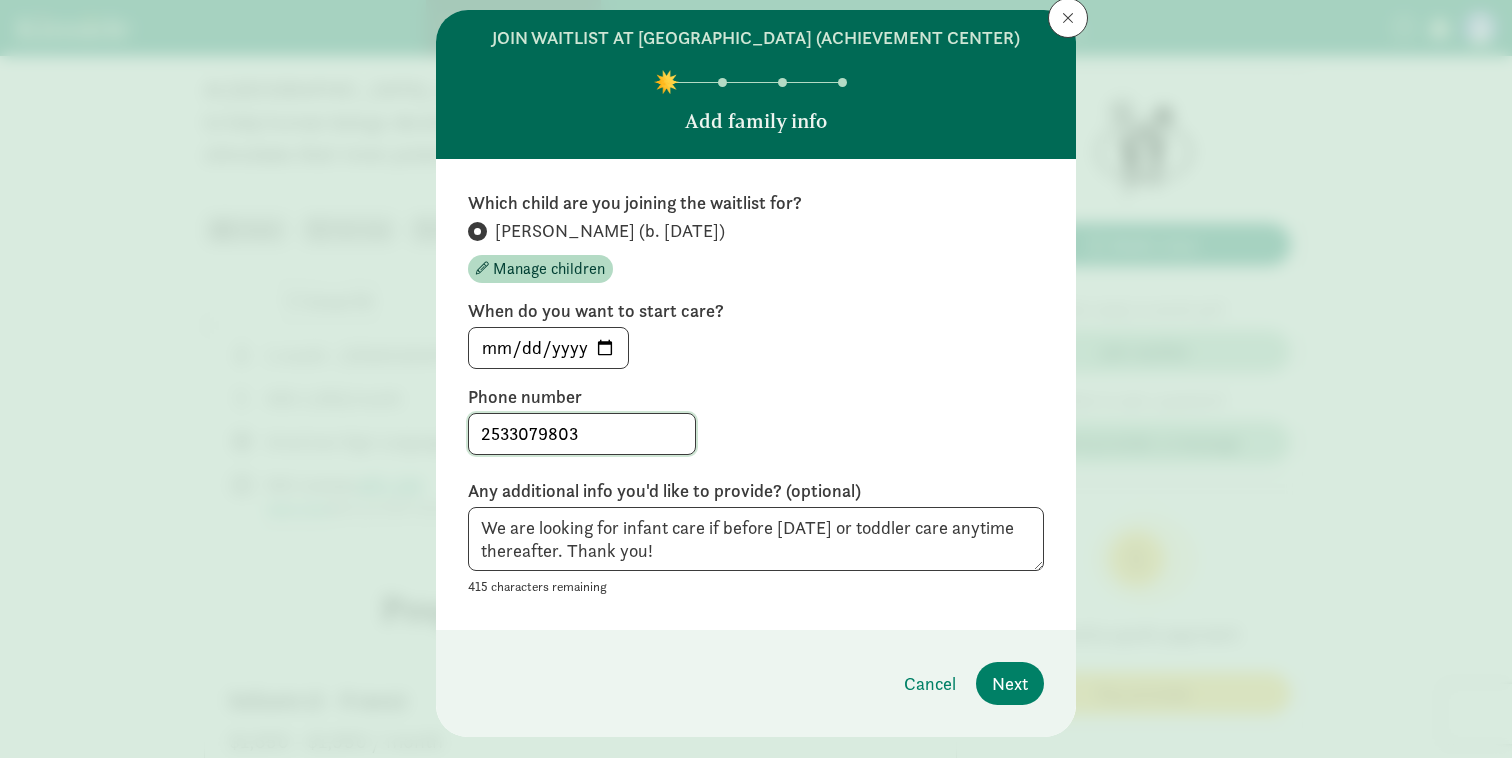 drag, startPoint x: 510, startPoint y: 454, endPoint x: 586, endPoint y: 451, distance: 76.05919 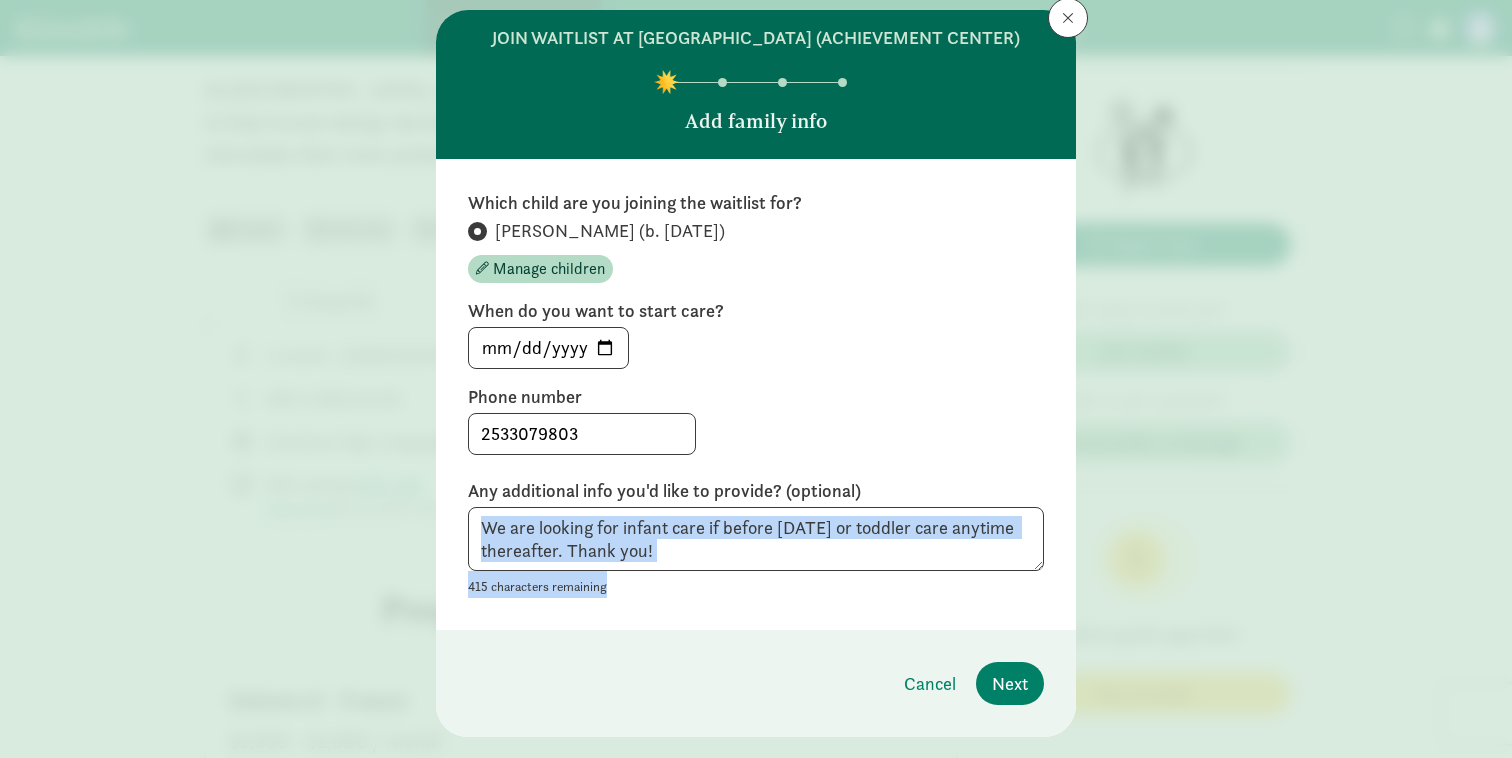 drag, startPoint x: 938, startPoint y: 603, endPoint x: 821, endPoint y: 558, distance: 125.35549 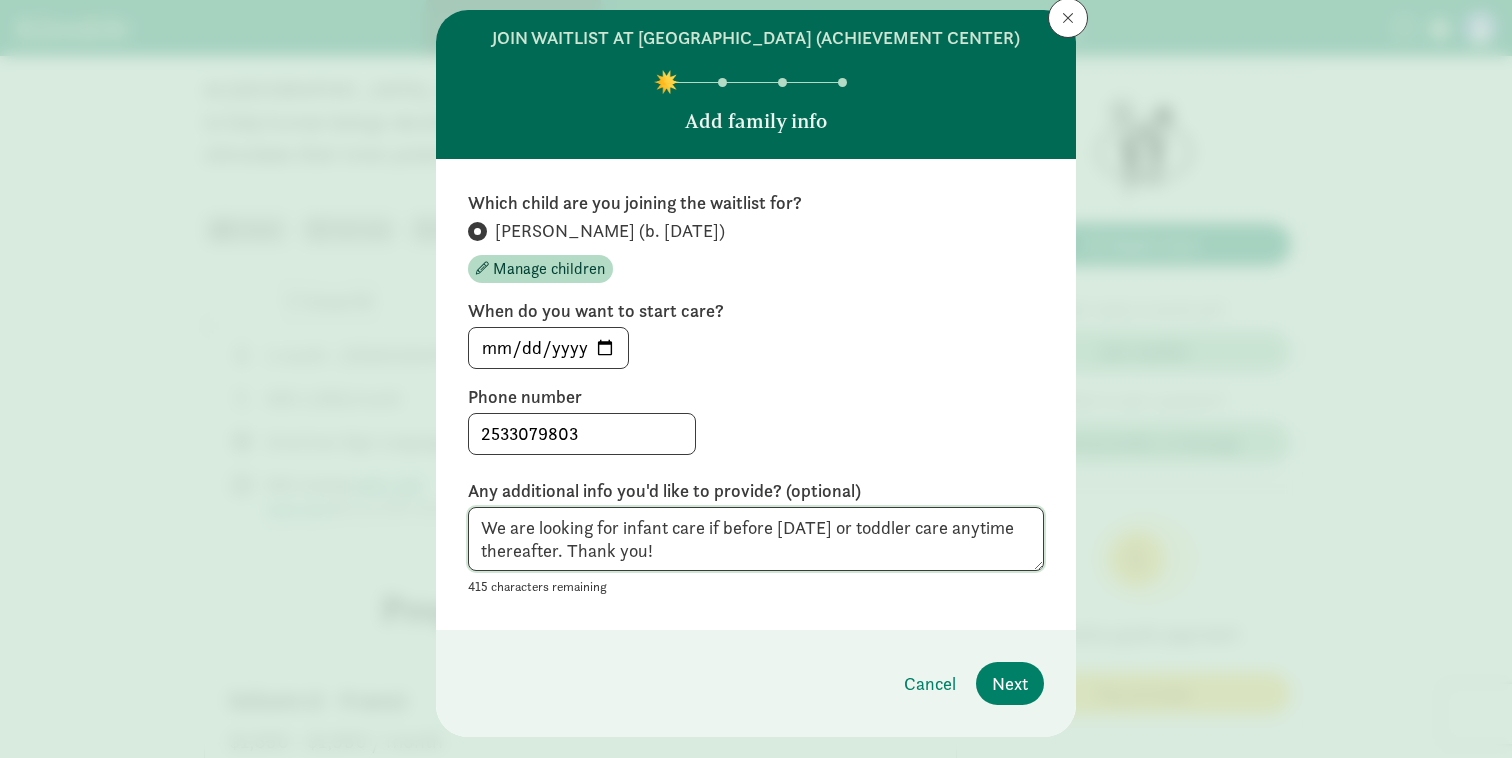 click on "We are looking for infant care if before [DATE] or toddler care anytime thereafter. Thank you!" at bounding box center (756, 539) 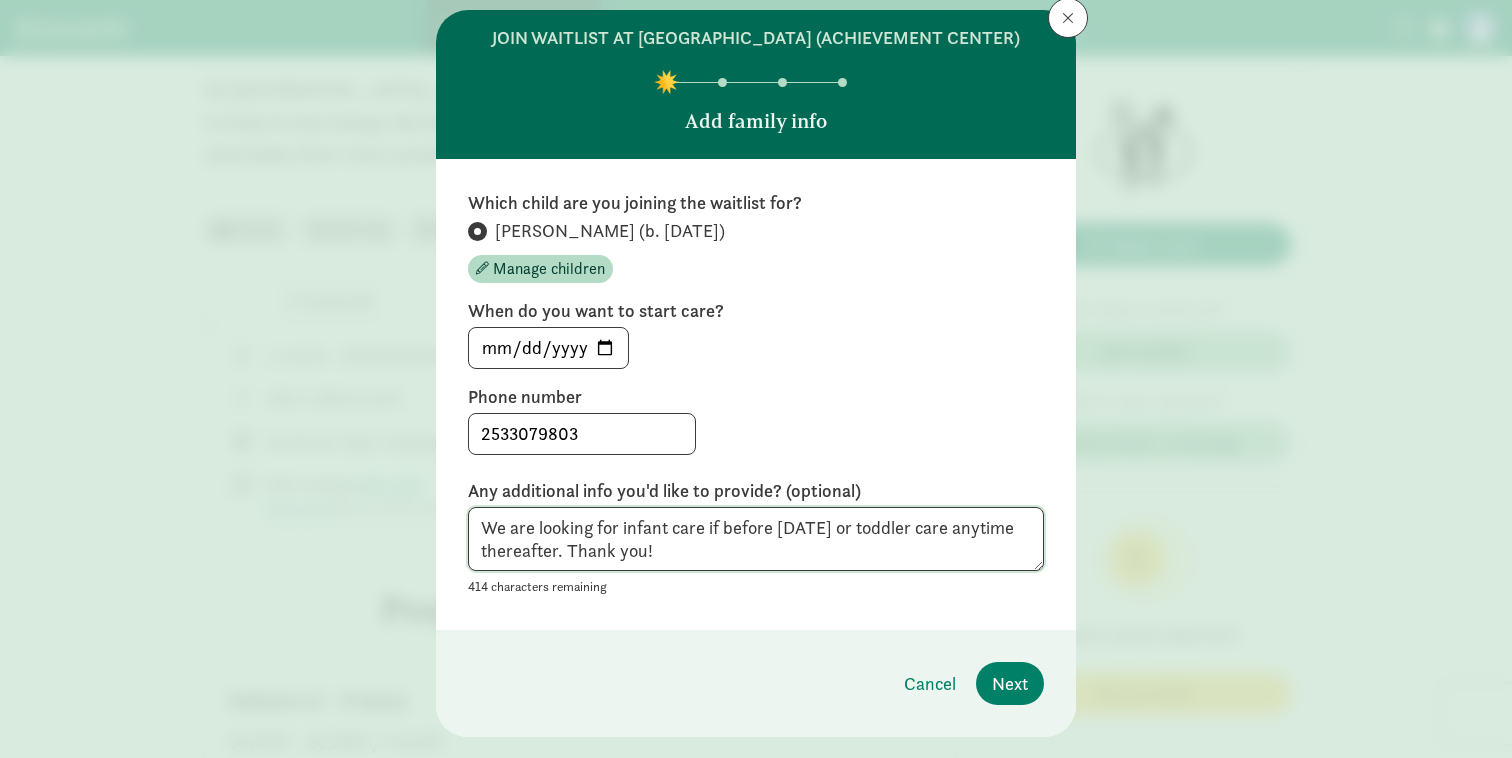 click on "We are looking for infant care if before [DATE] or toddler care anytime thereafter. Thank you!" at bounding box center (756, 539) 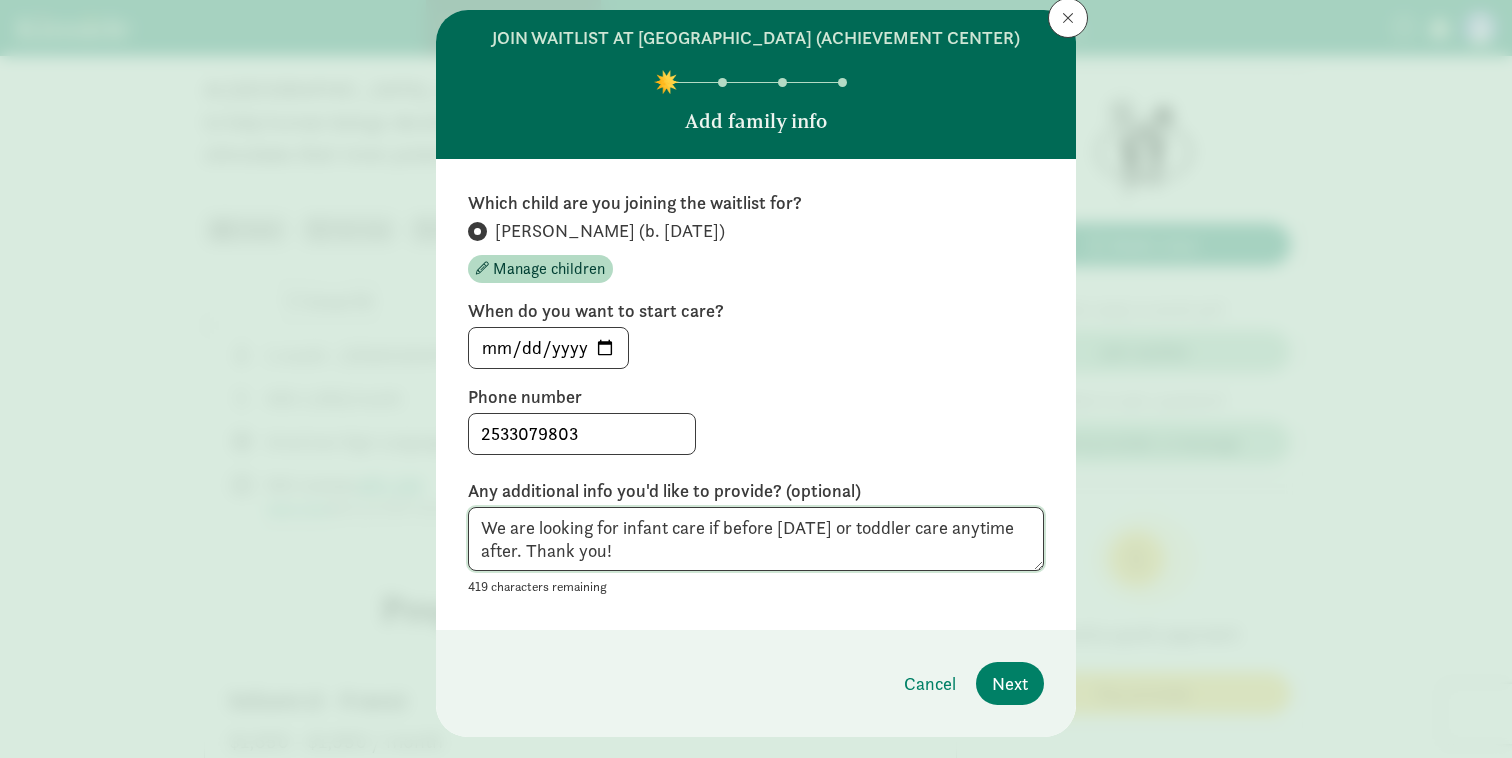 click on "We are looking for infant care if before [DATE] or toddler care anytime after. Thank you!" at bounding box center (756, 539) 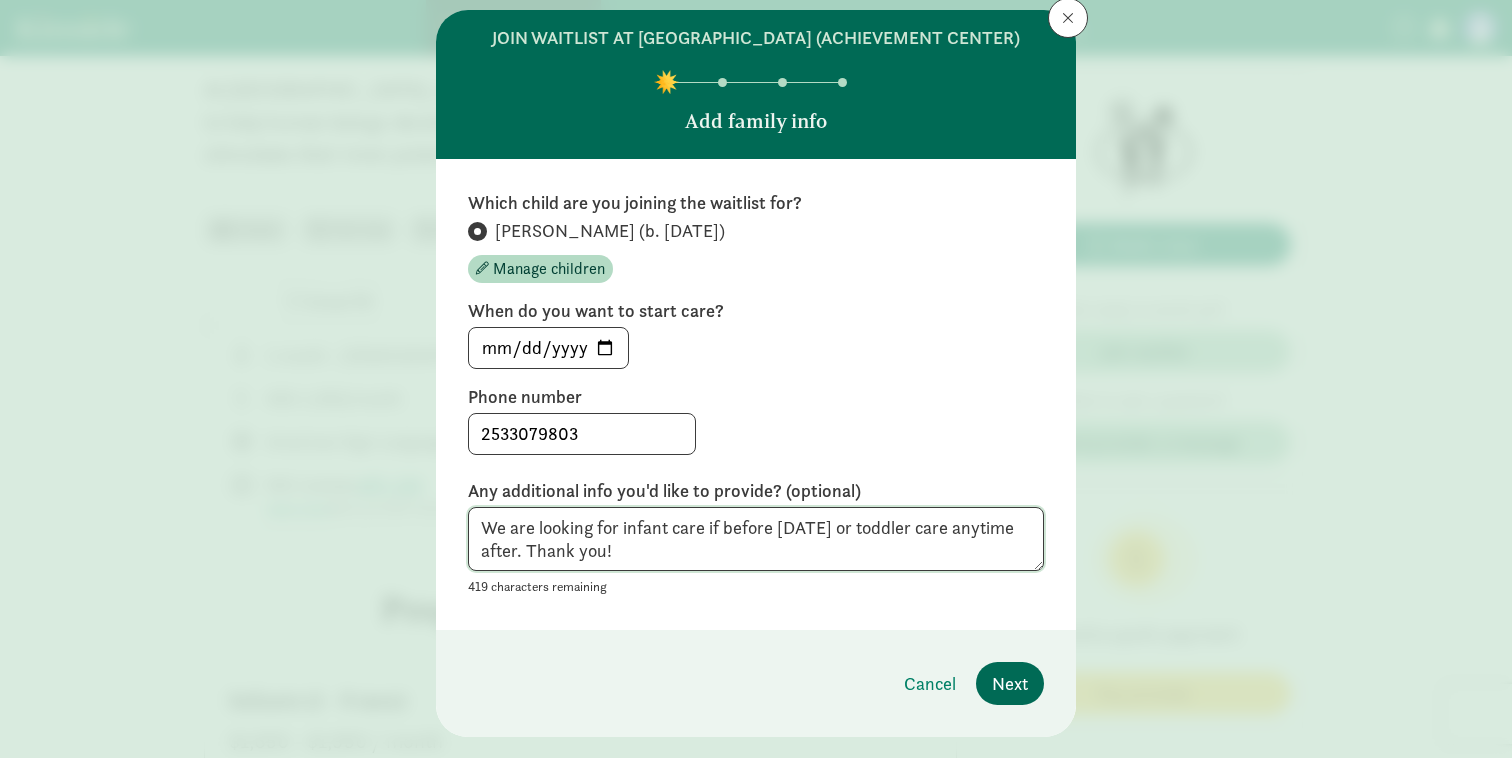 type on "We are looking for infant care if before [DATE] or toddler care anytime after. Thank you!" 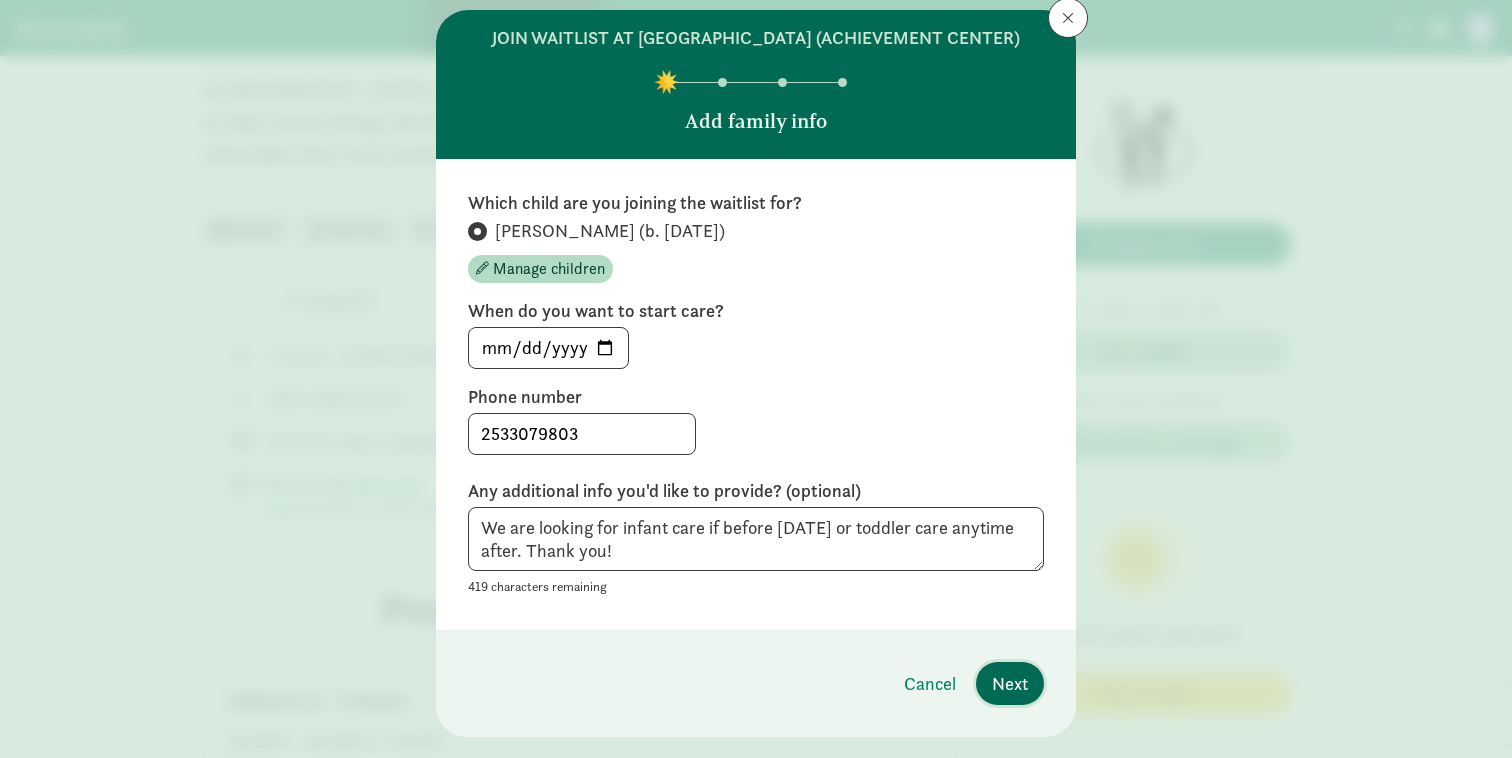click on "Next" at bounding box center [1010, 683] 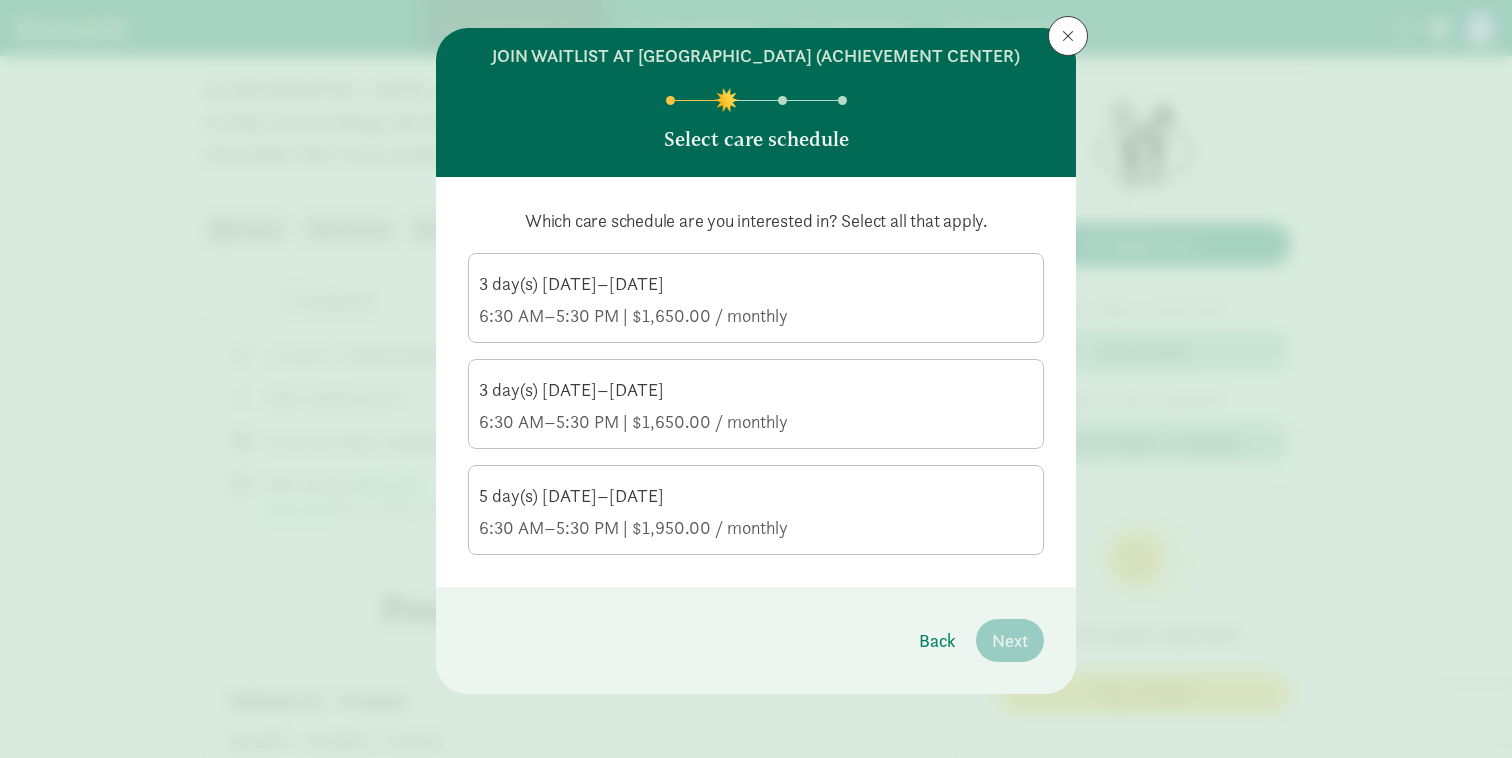 click on "5 day(s) [DATE]–[DATE] 6:30 AM–5:30 PM | $1,950.00 / monthly" at bounding box center (756, 508) 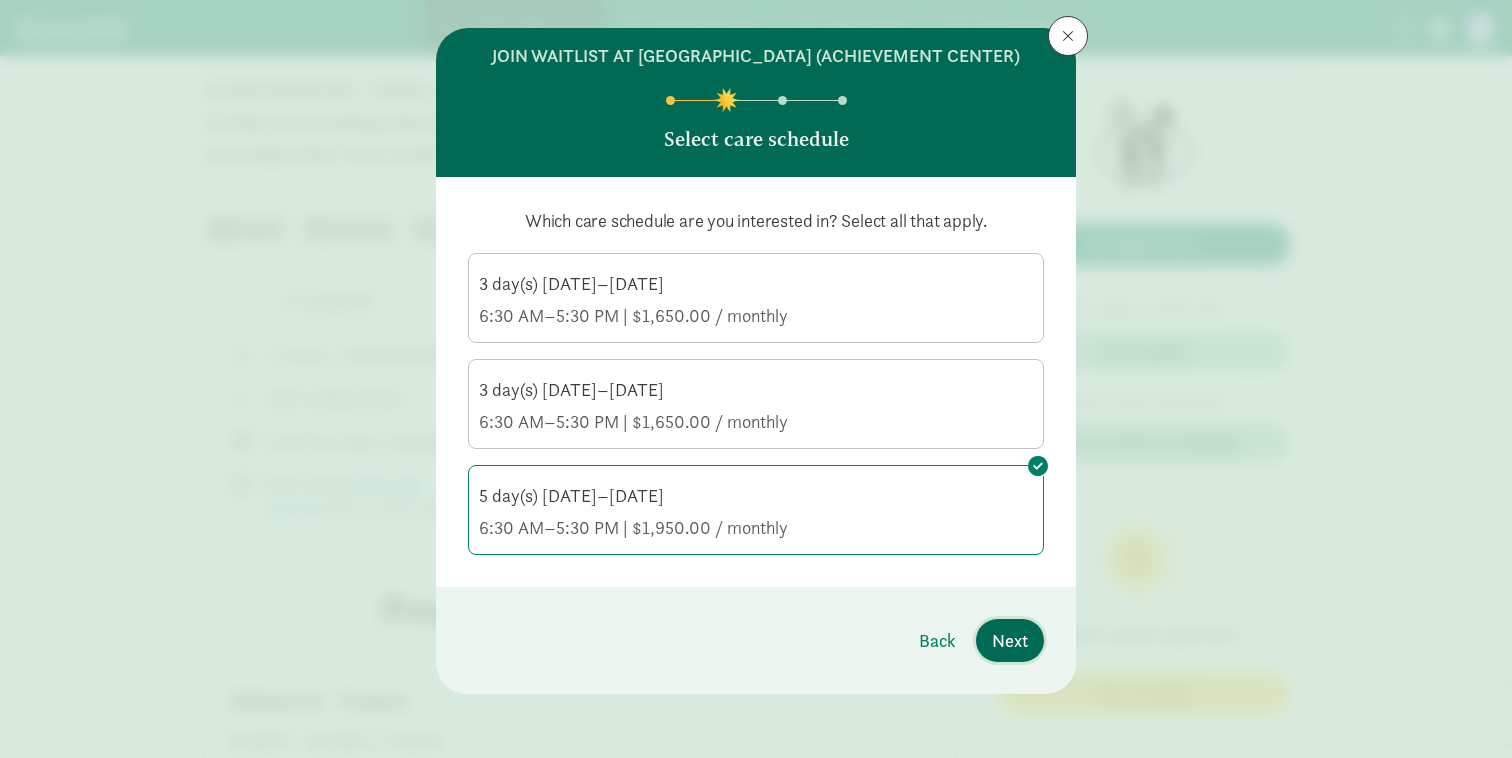 click on "Next" at bounding box center [1010, 640] 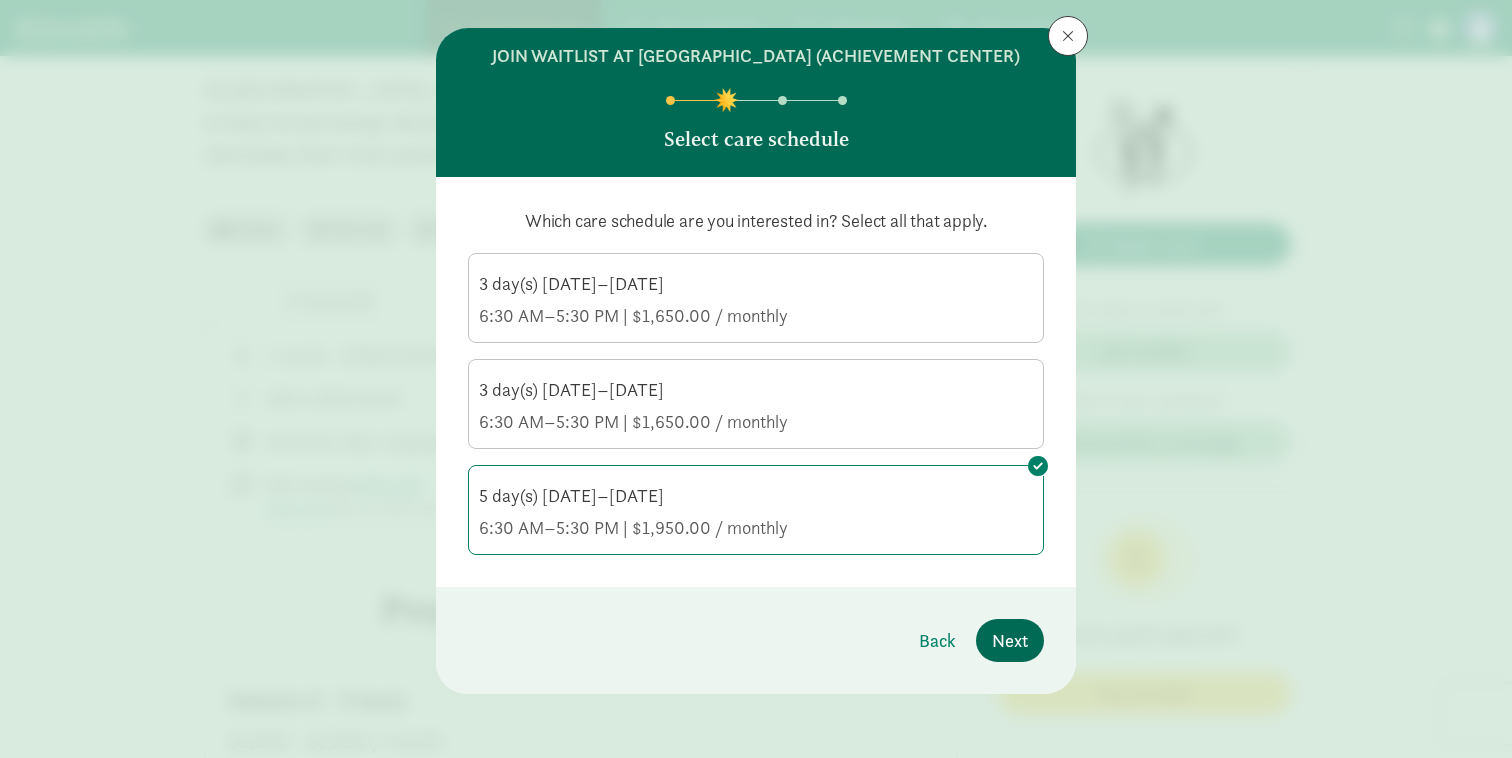 scroll, scrollTop: 0, scrollLeft: 0, axis: both 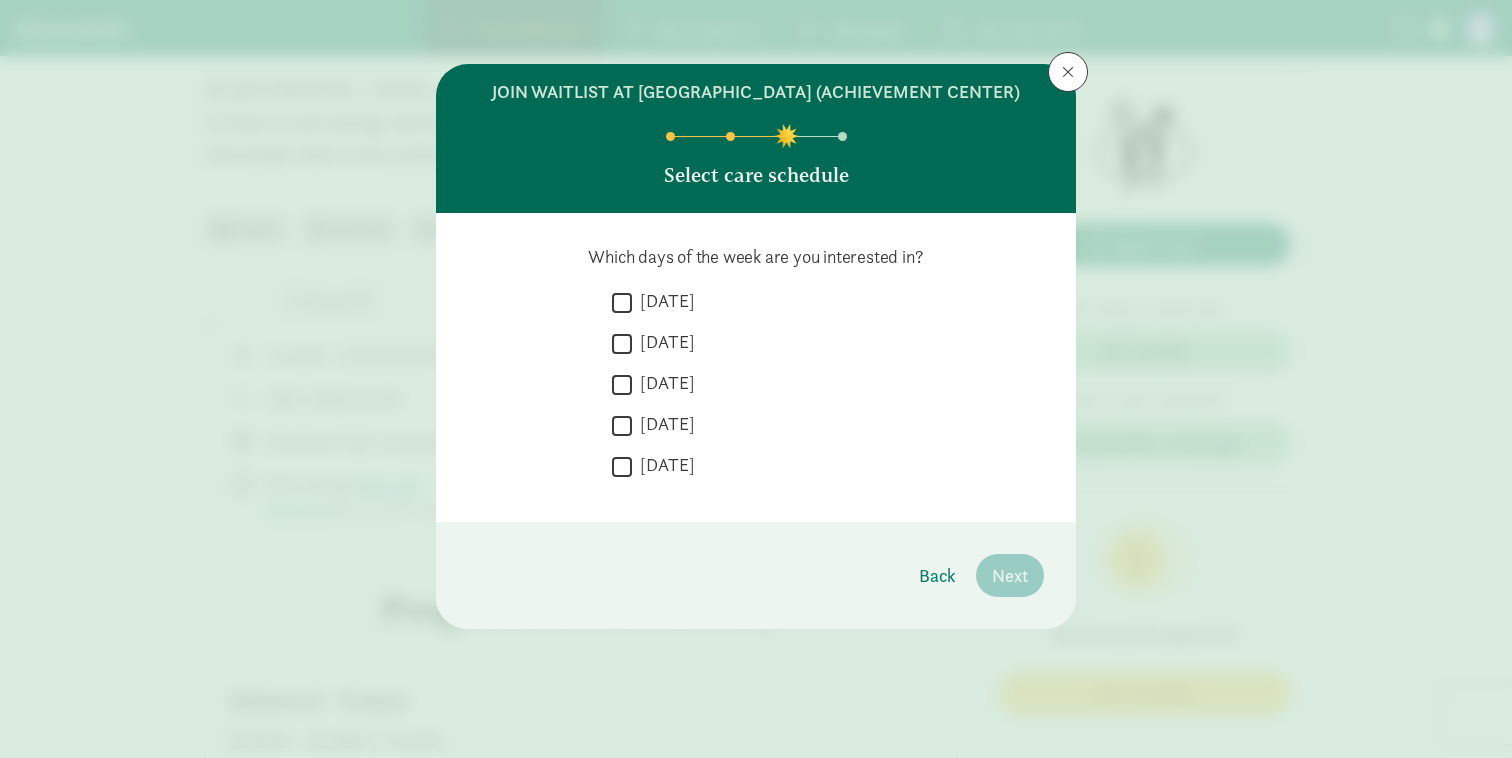 click on "[DATE]" at bounding box center [622, 302] 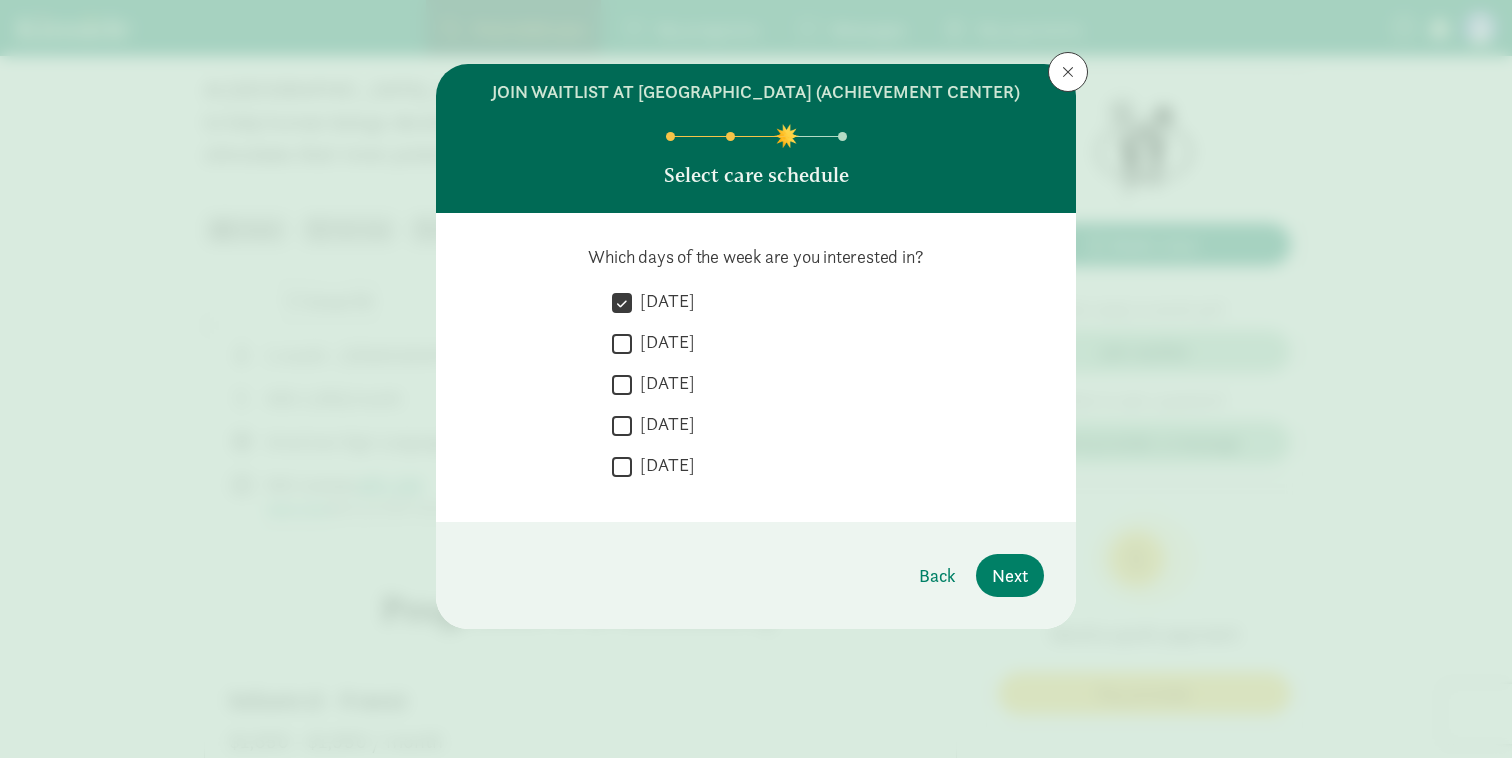 click on "[DATE]" at bounding box center (622, 343) 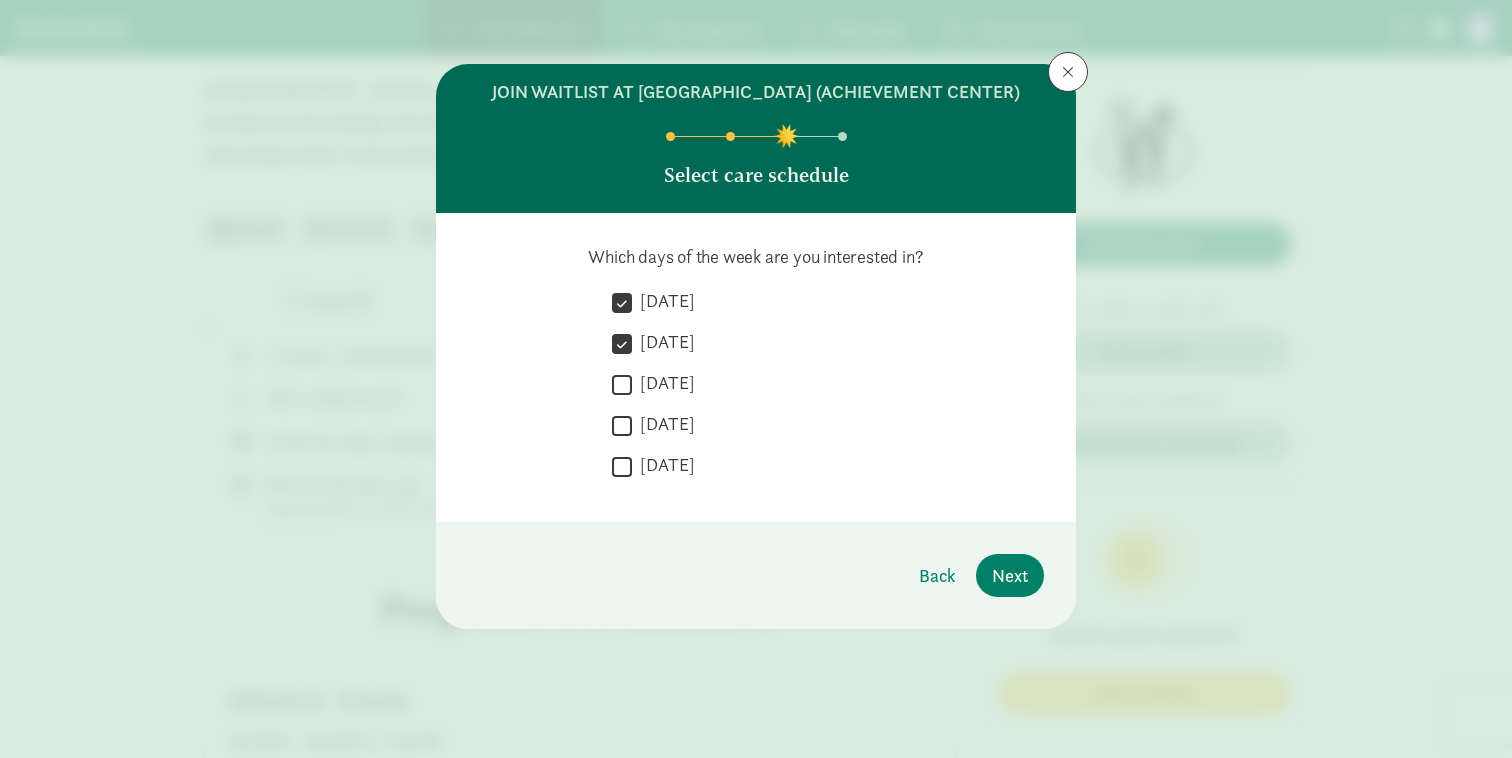 click on "[DATE]" at bounding box center (622, 384) 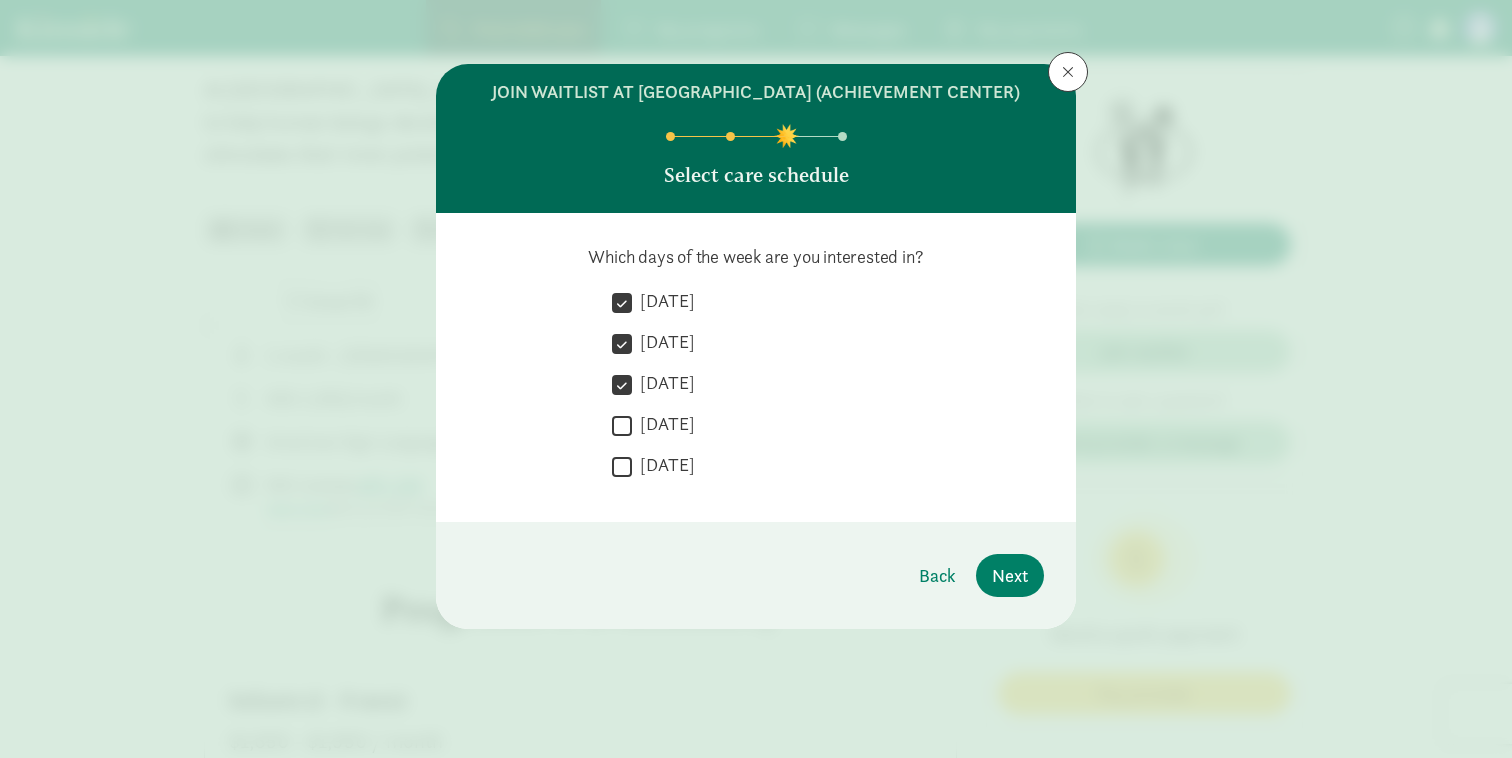 click on "[DATE]" at bounding box center [622, 425] 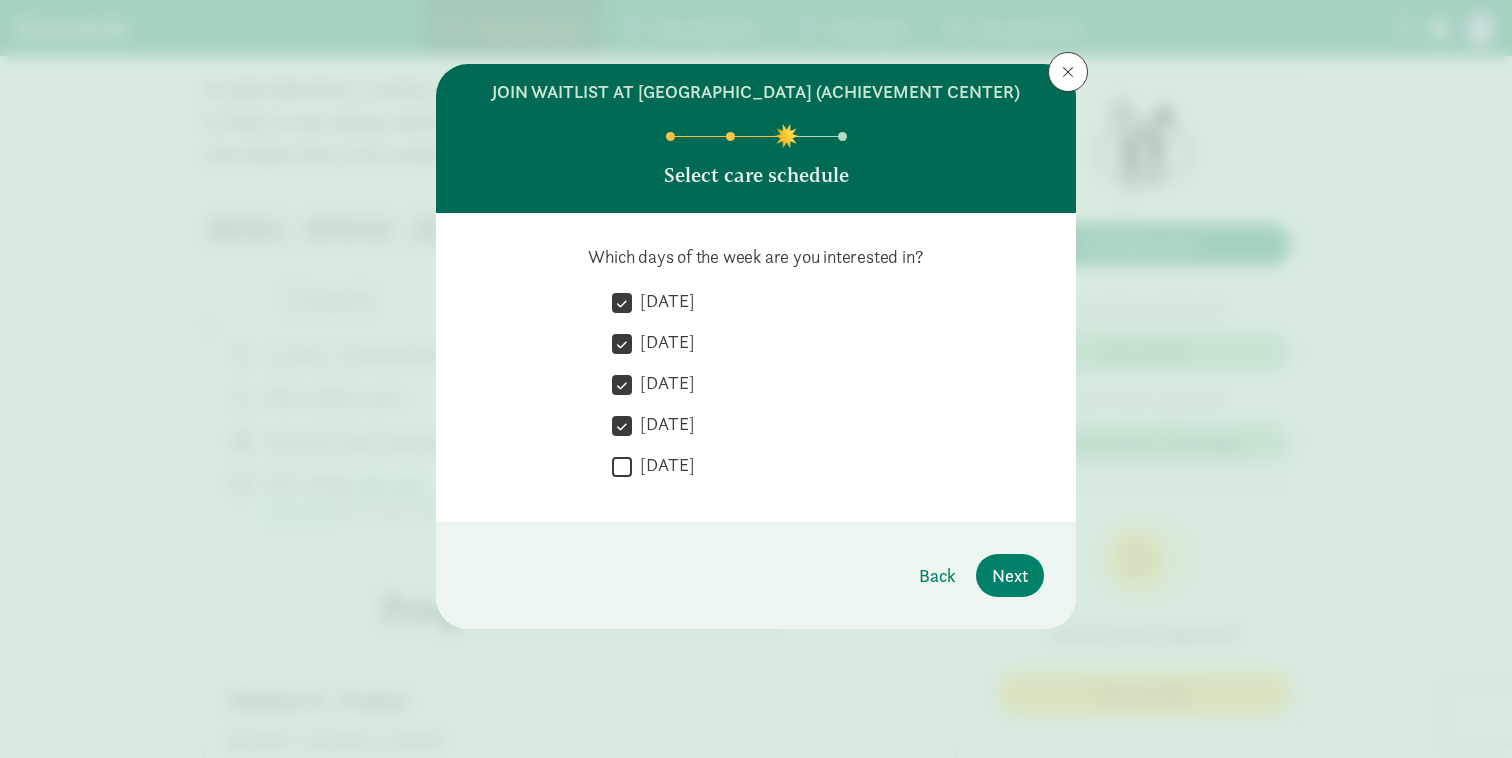 click on "[DATE]" at bounding box center [622, 466] 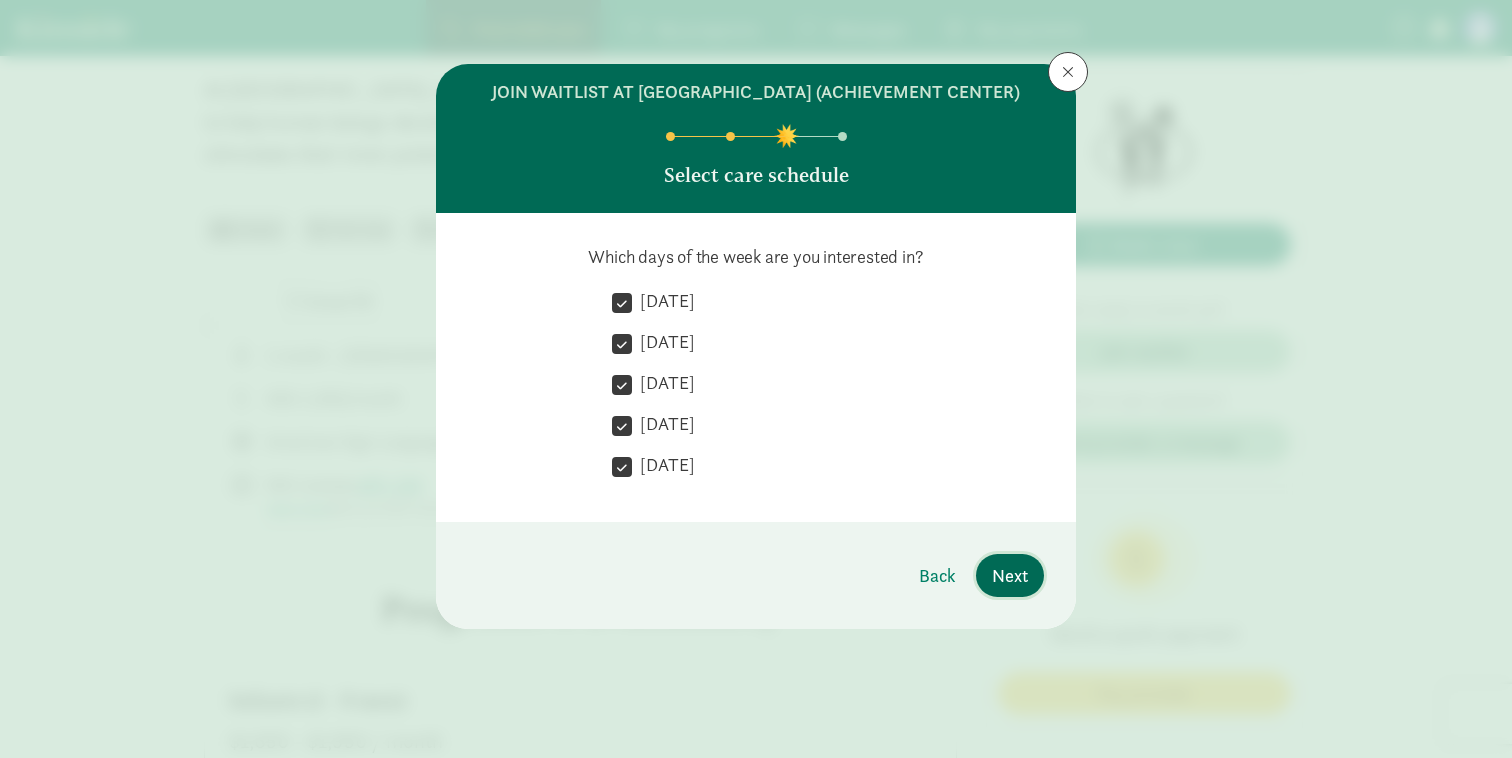 click on "Next" at bounding box center (1010, 575) 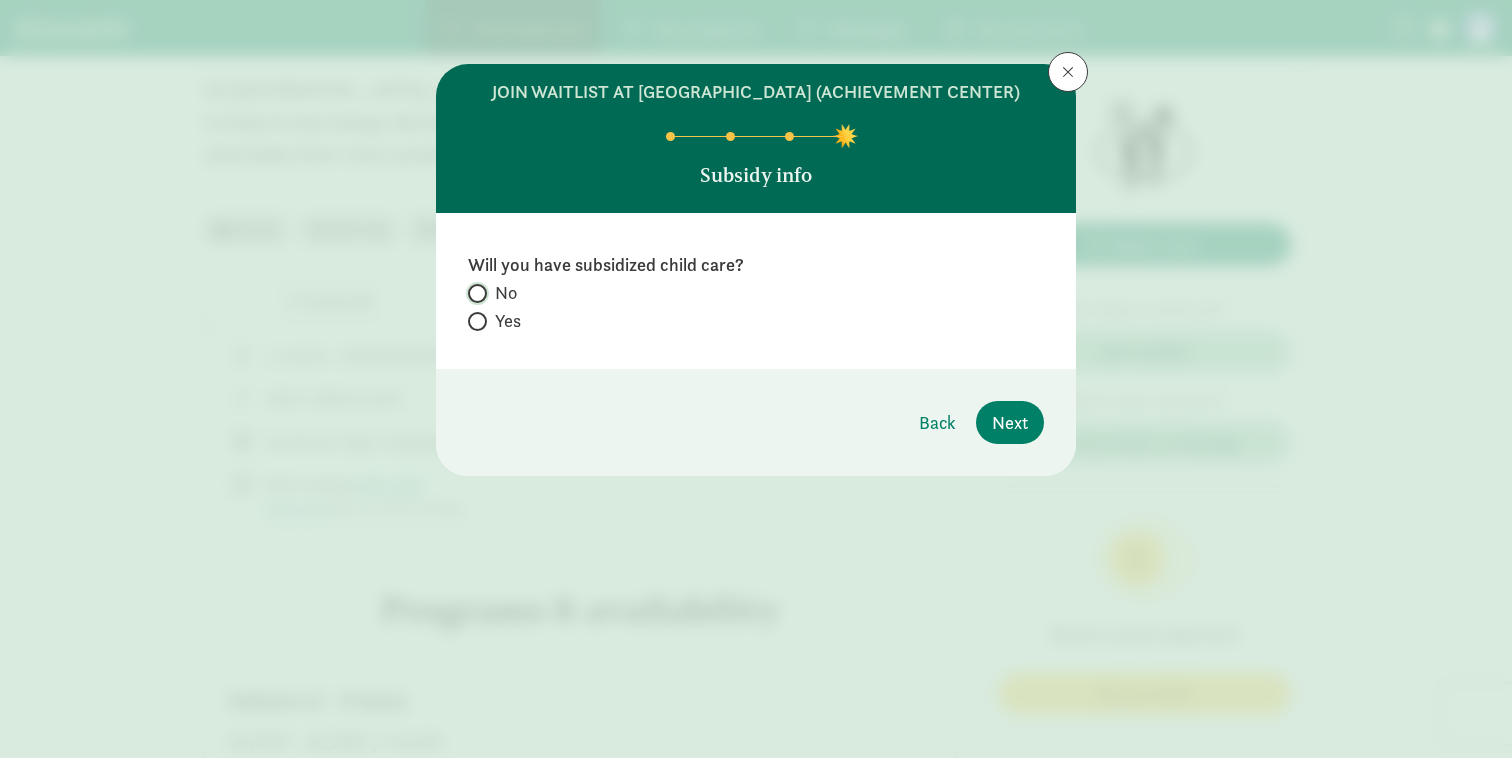 click on "No" at bounding box center (474, 293) 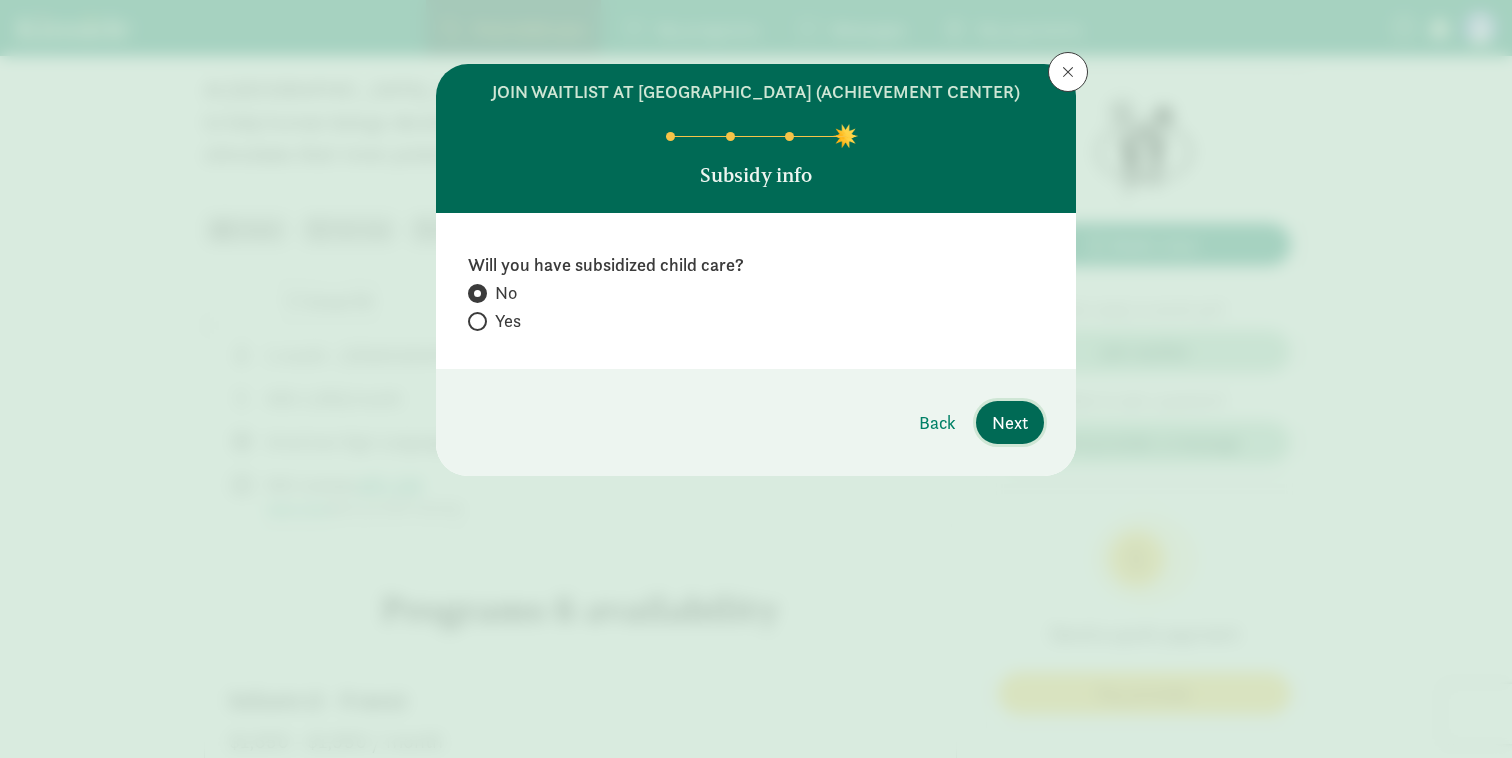 click on "Next" at bounding box center [1010, 422] 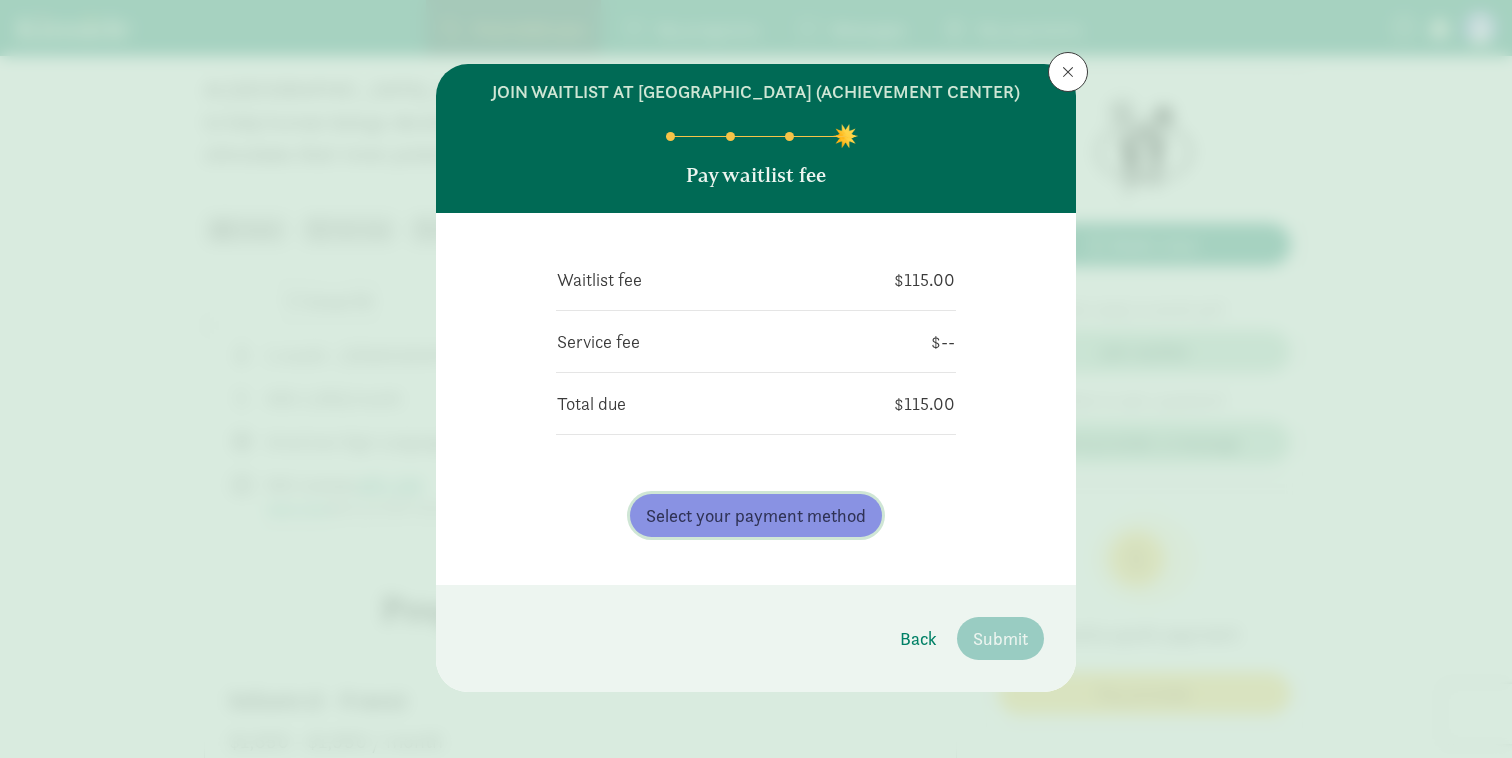 click on "Select your payment method" at bounding box center (756, 515) 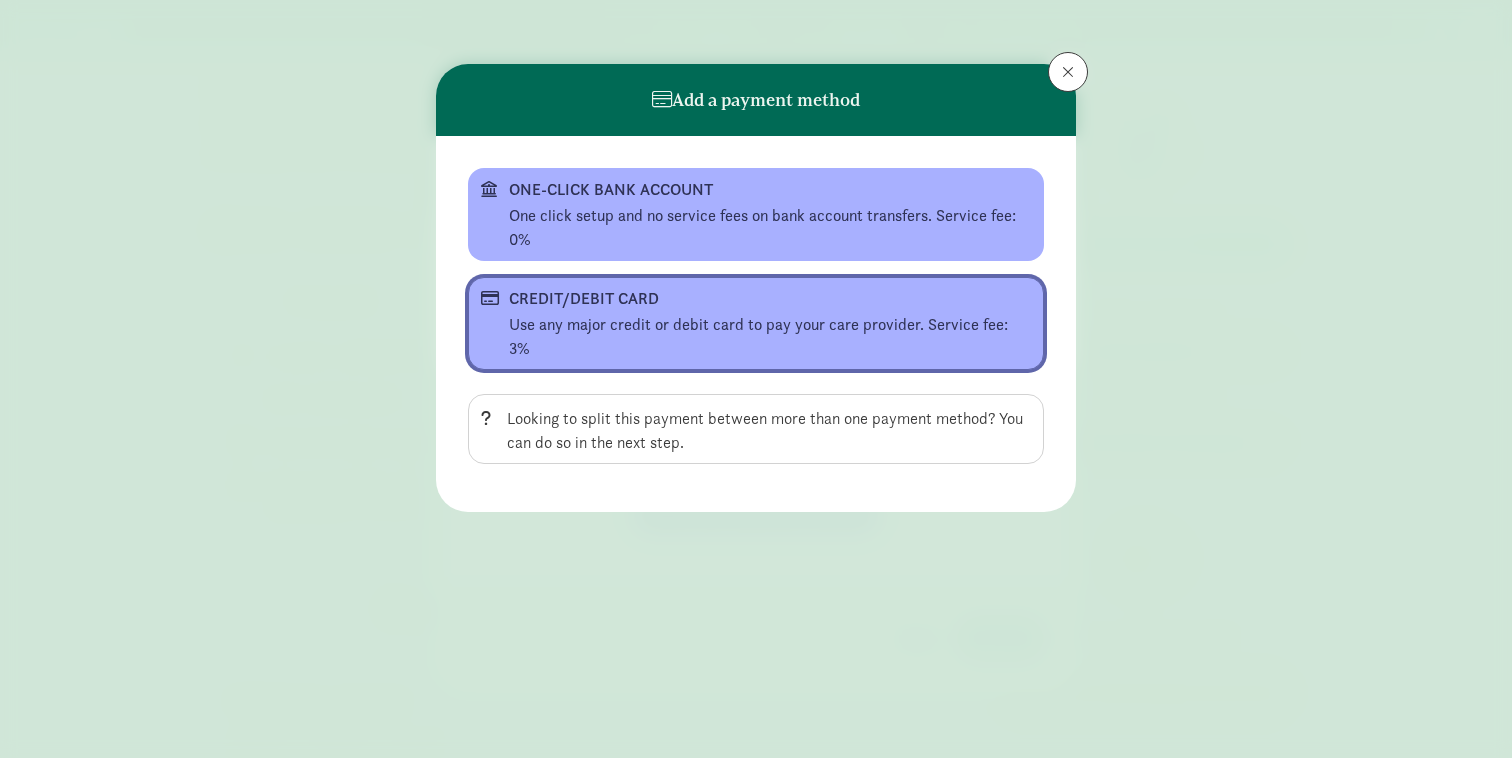click on "CREDIT/DEBIT CARD" at bounding box center [754, 299] 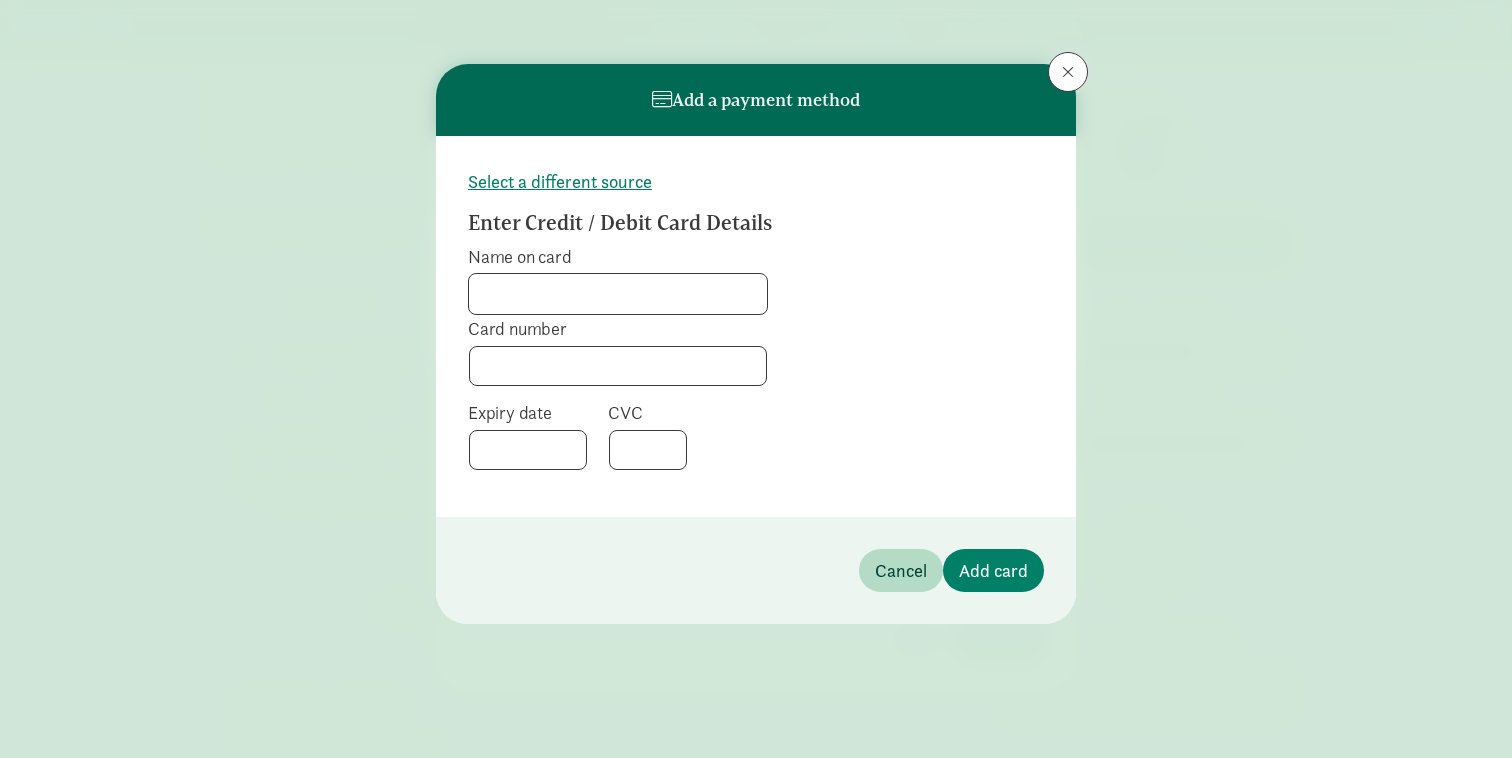 click on "Name on card" 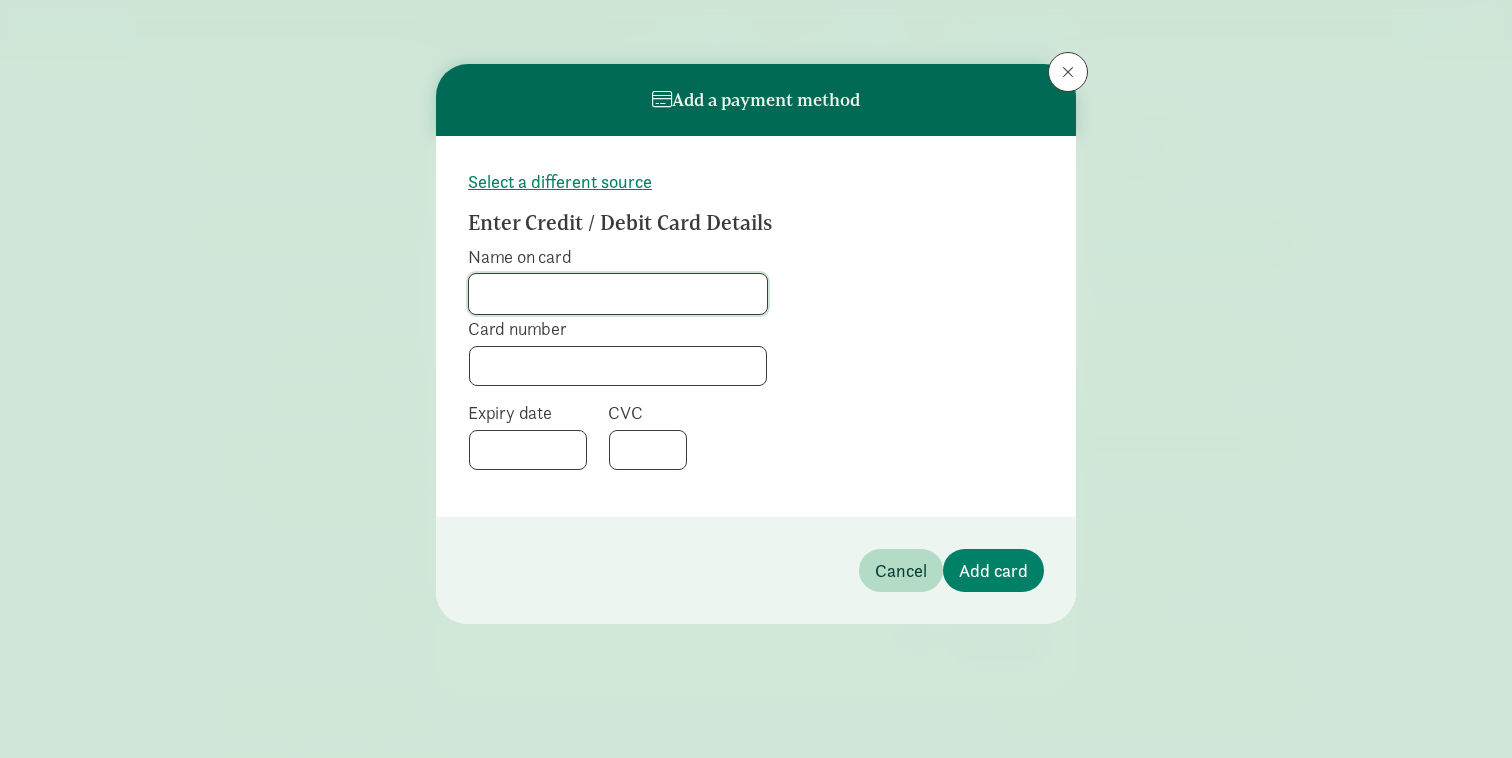 type on "[PERSON_NAME]" 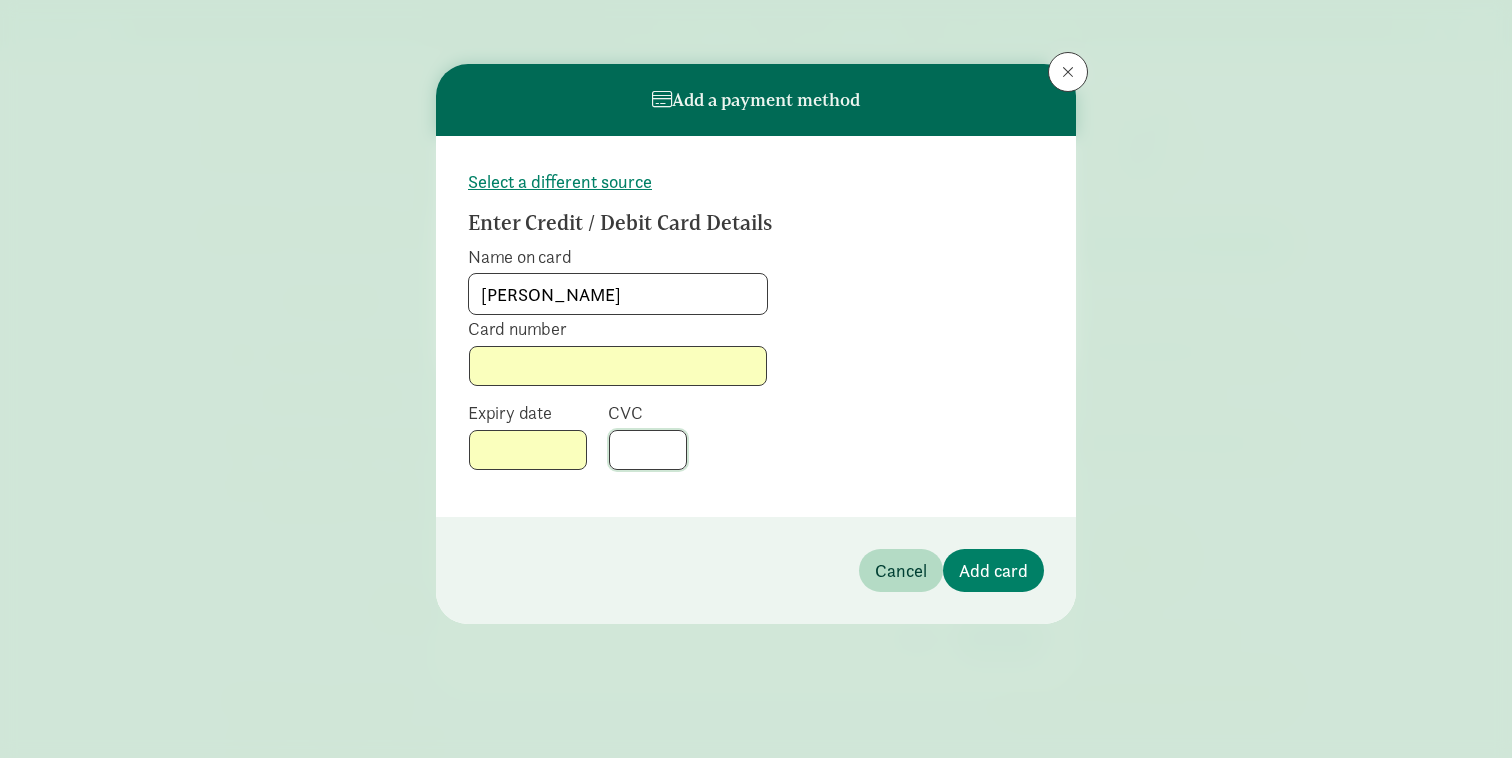 click on "Expiry date           CVC" at bounding box center (618, 443) 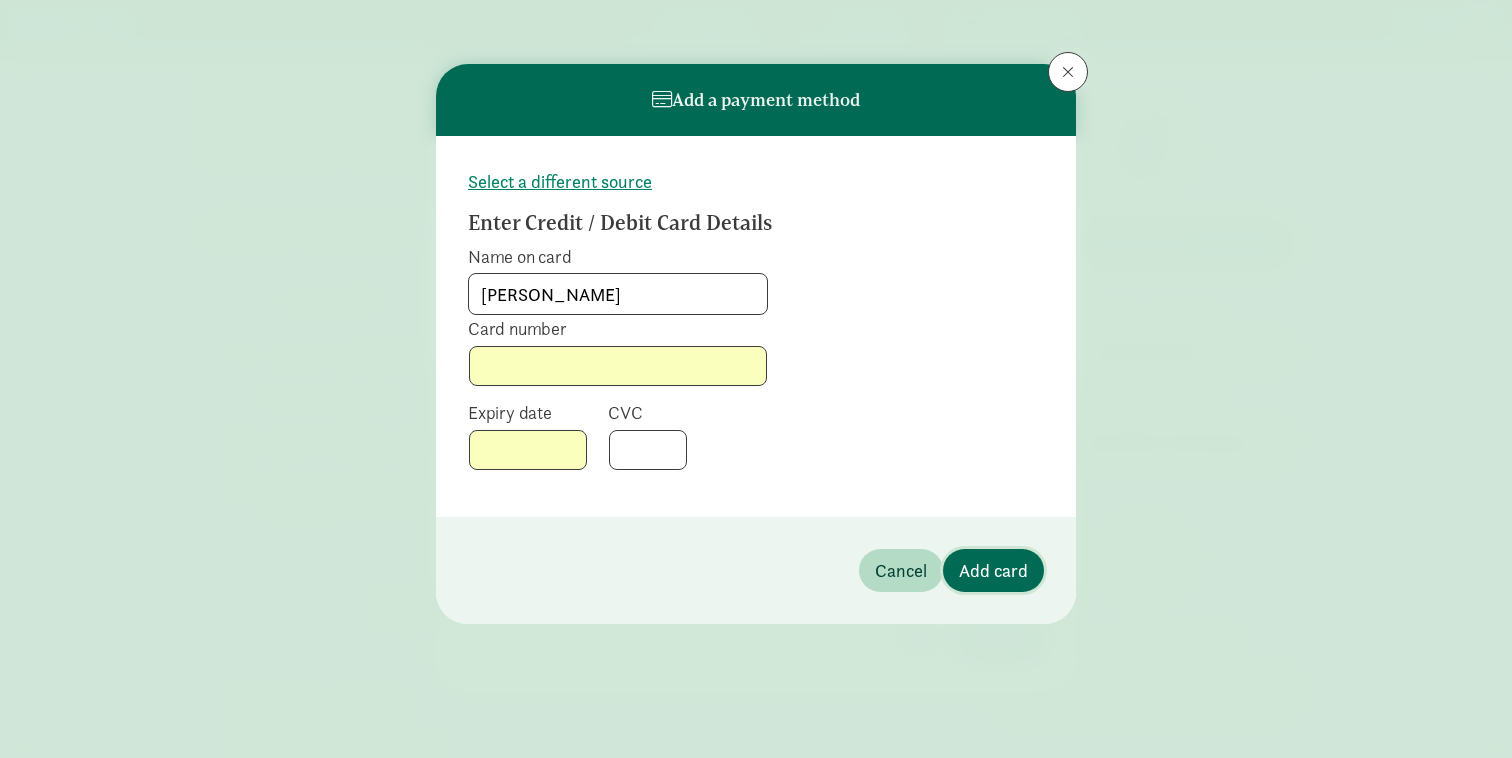 click on "Add card" at bounding box center [993, 570] 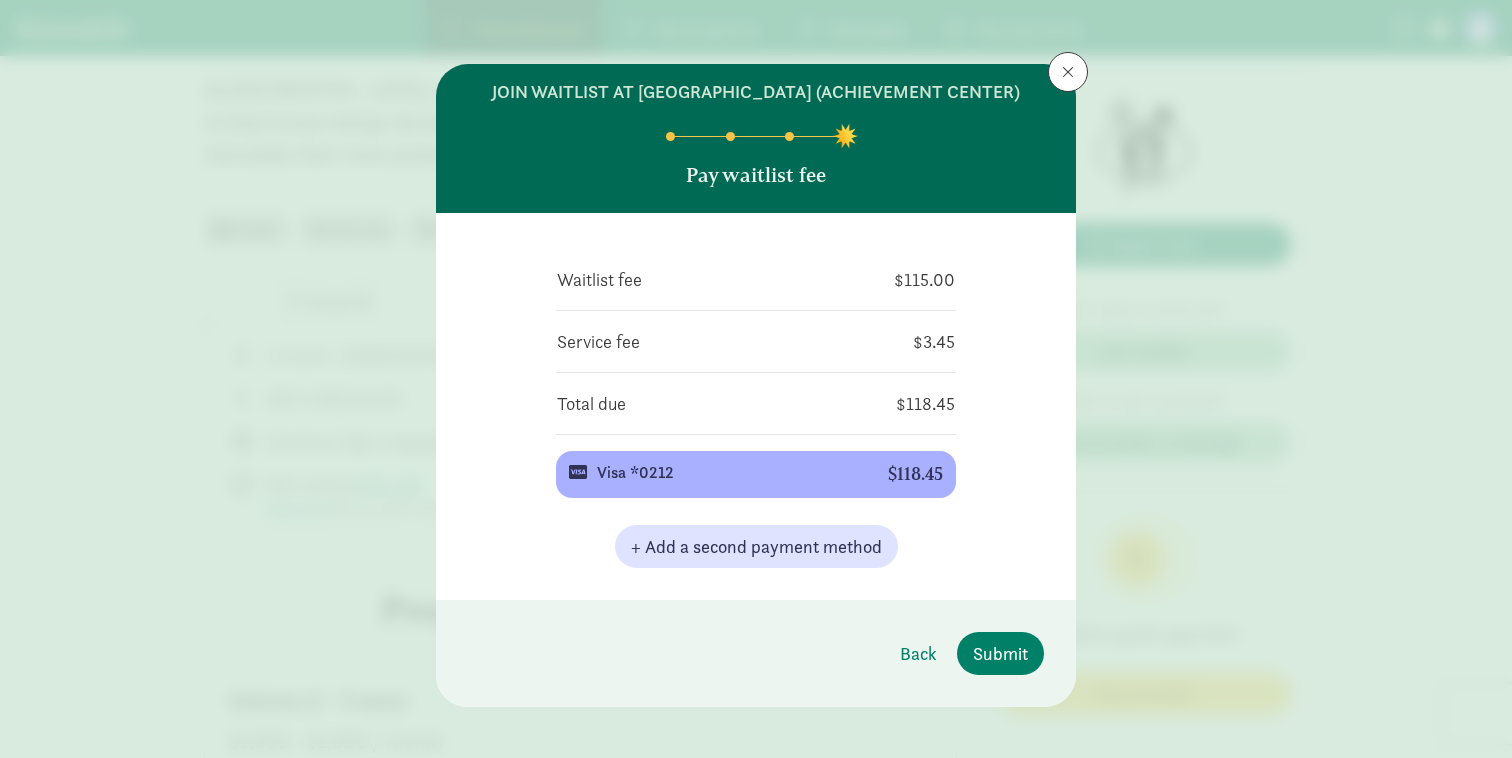 drag, startPoint x: 672, startPoint y: 87, endPoint x: 862, endPoint y: 124, distance: 193.5691 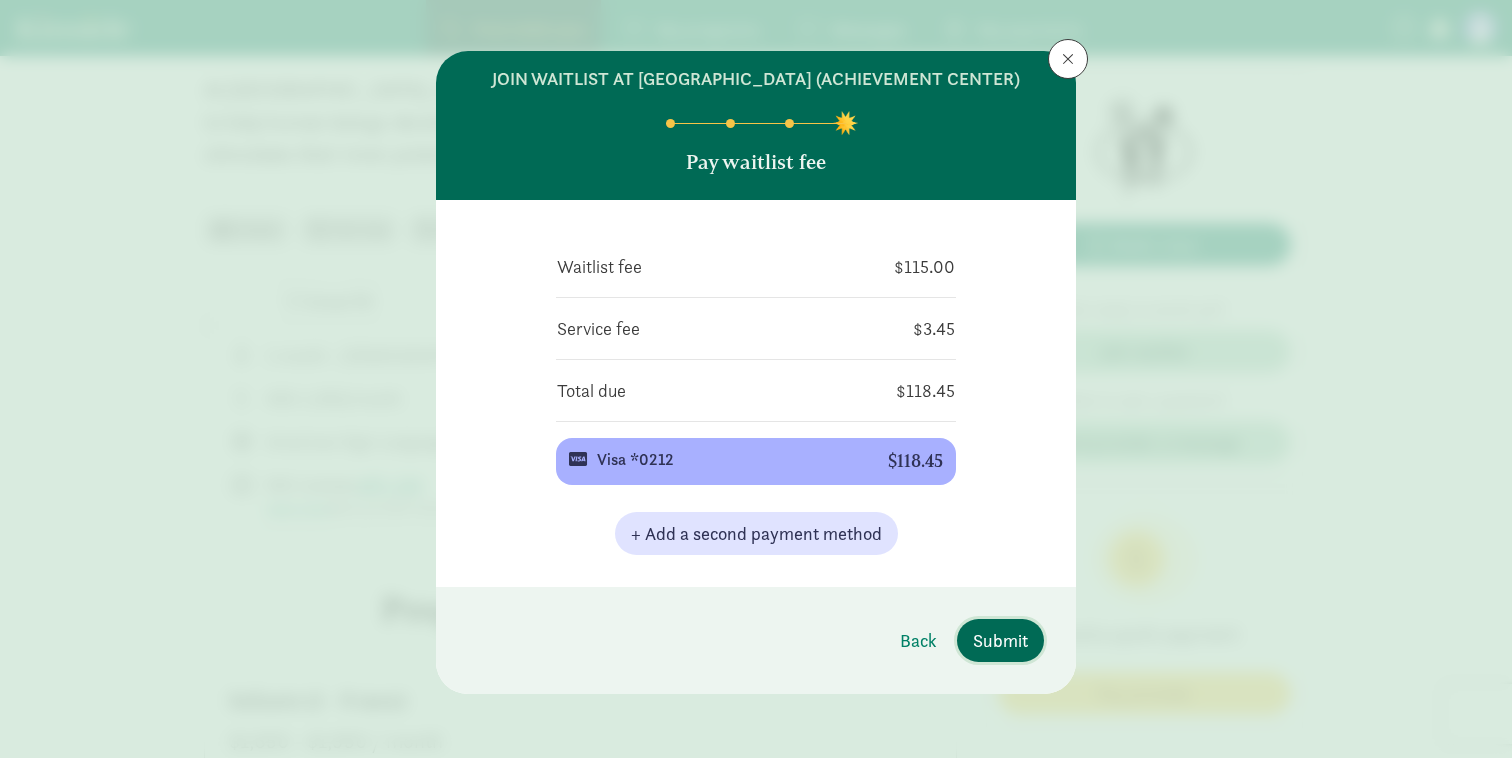 click on "Submit" at bounding box center (1000, 640) 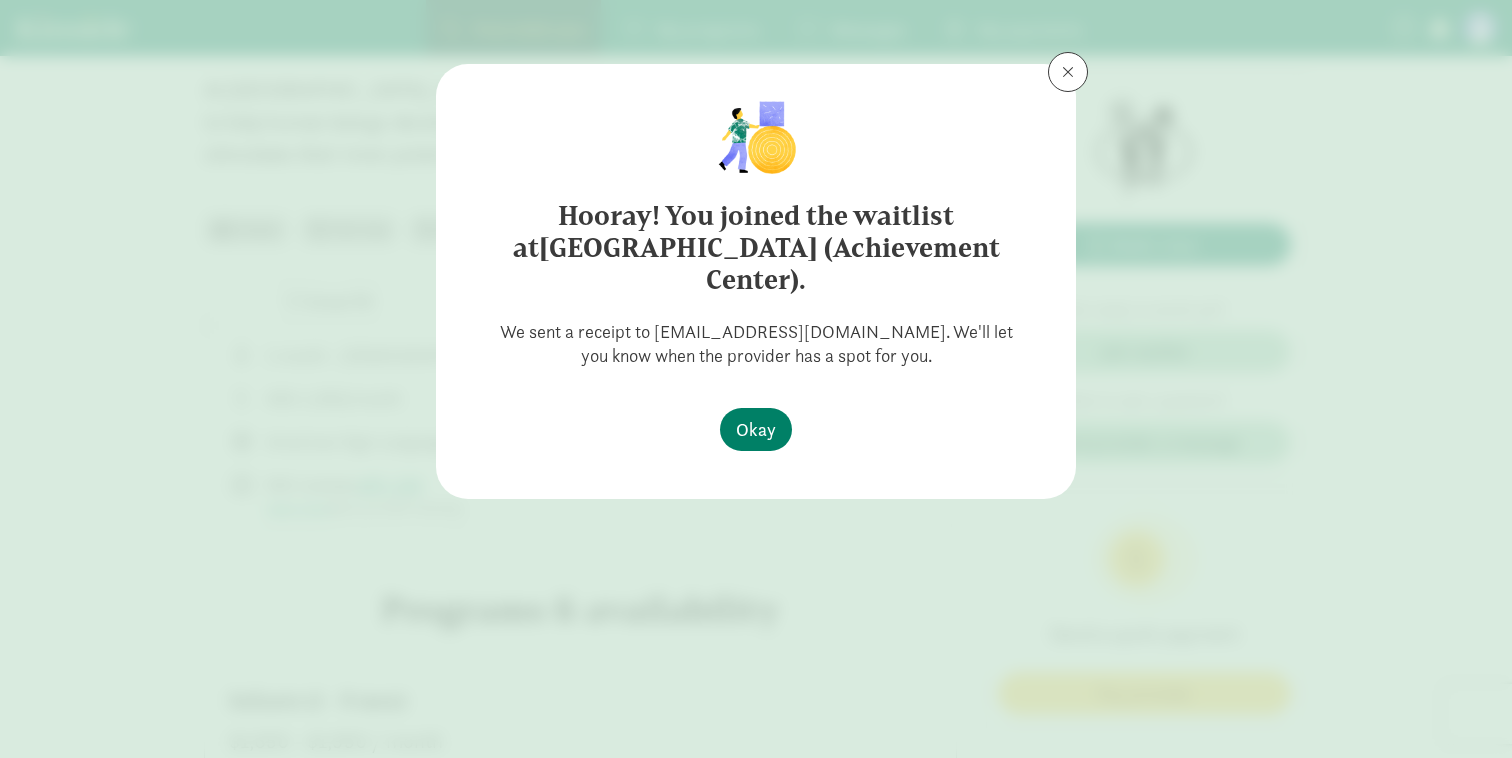 scroll, scrollTop: 0, scrollLeft: 0, axis: both 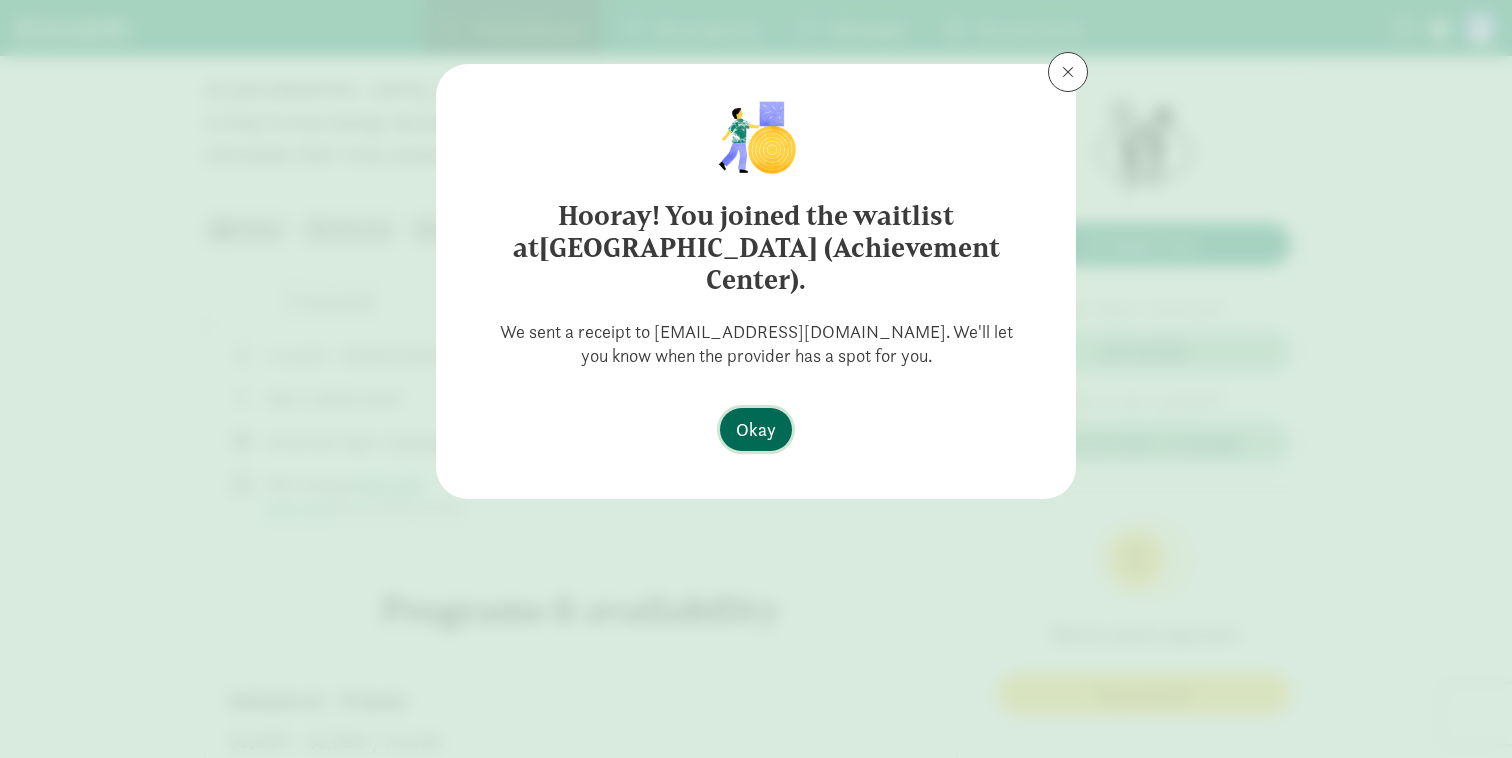 click on "Okay" at bounding box center [756, 429] 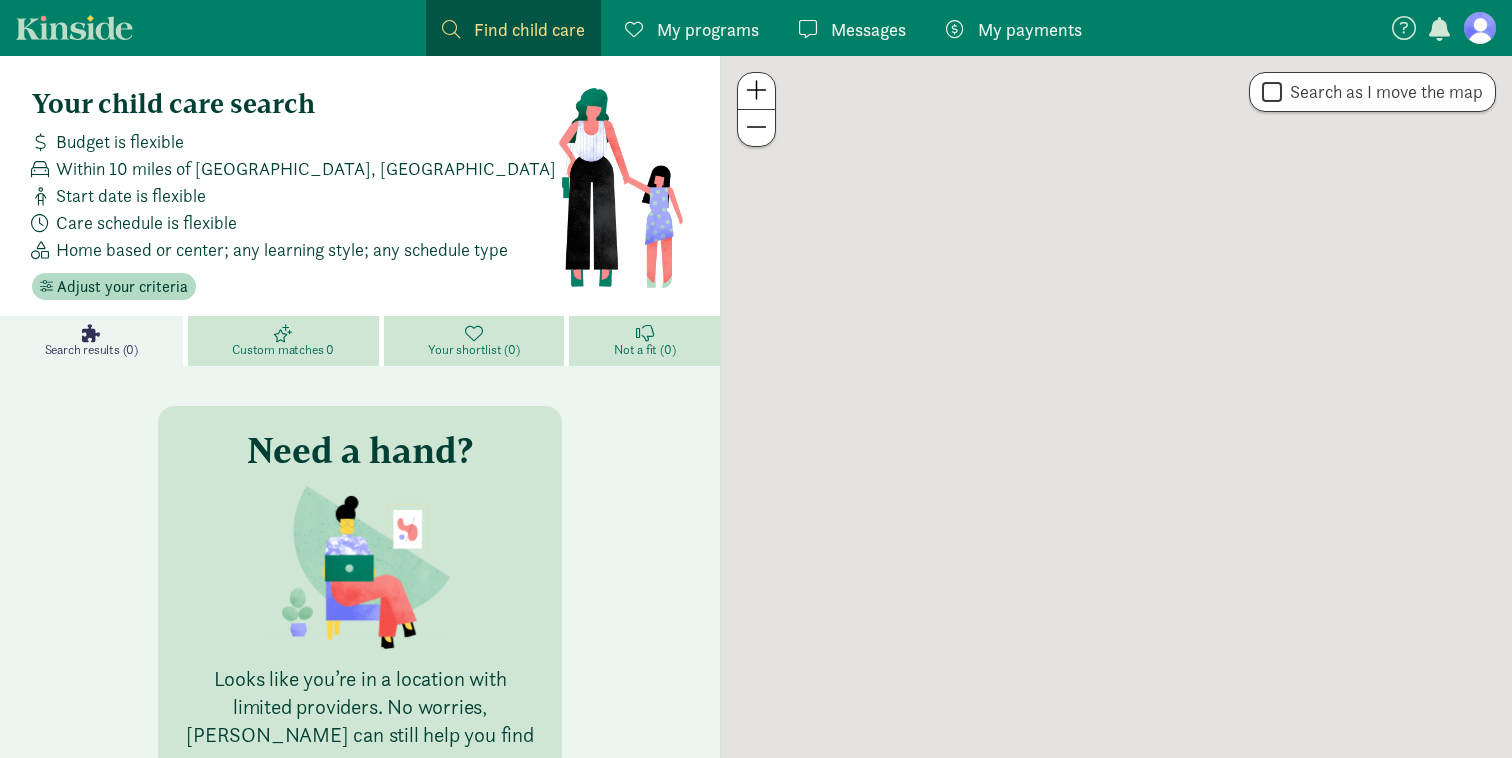 scroll, scrollTop: 0, scrollLeft: 0, axis: both 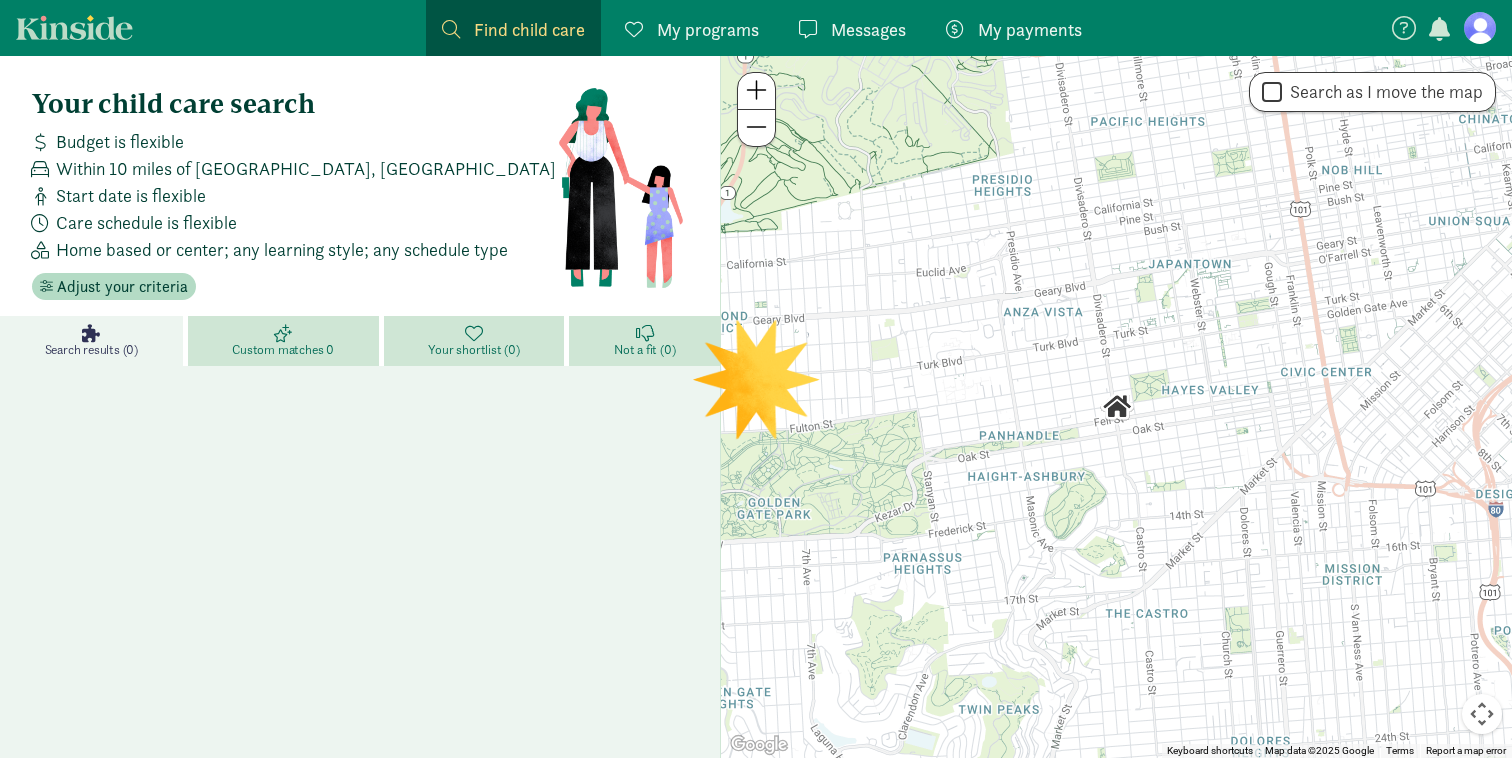 click on "My programs" at bounding box center (708, 29) 